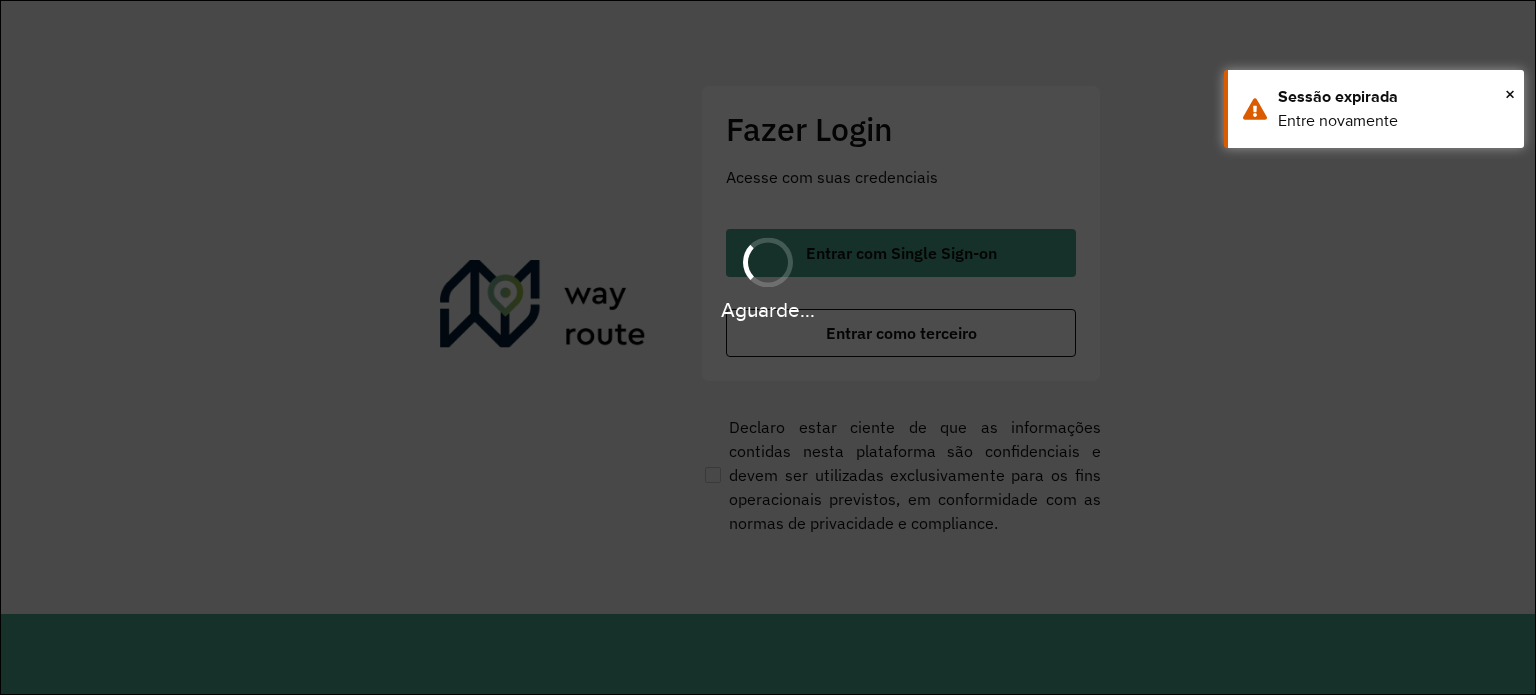scroll, scrollTop: 0, scrollLeft: 0, axis: both 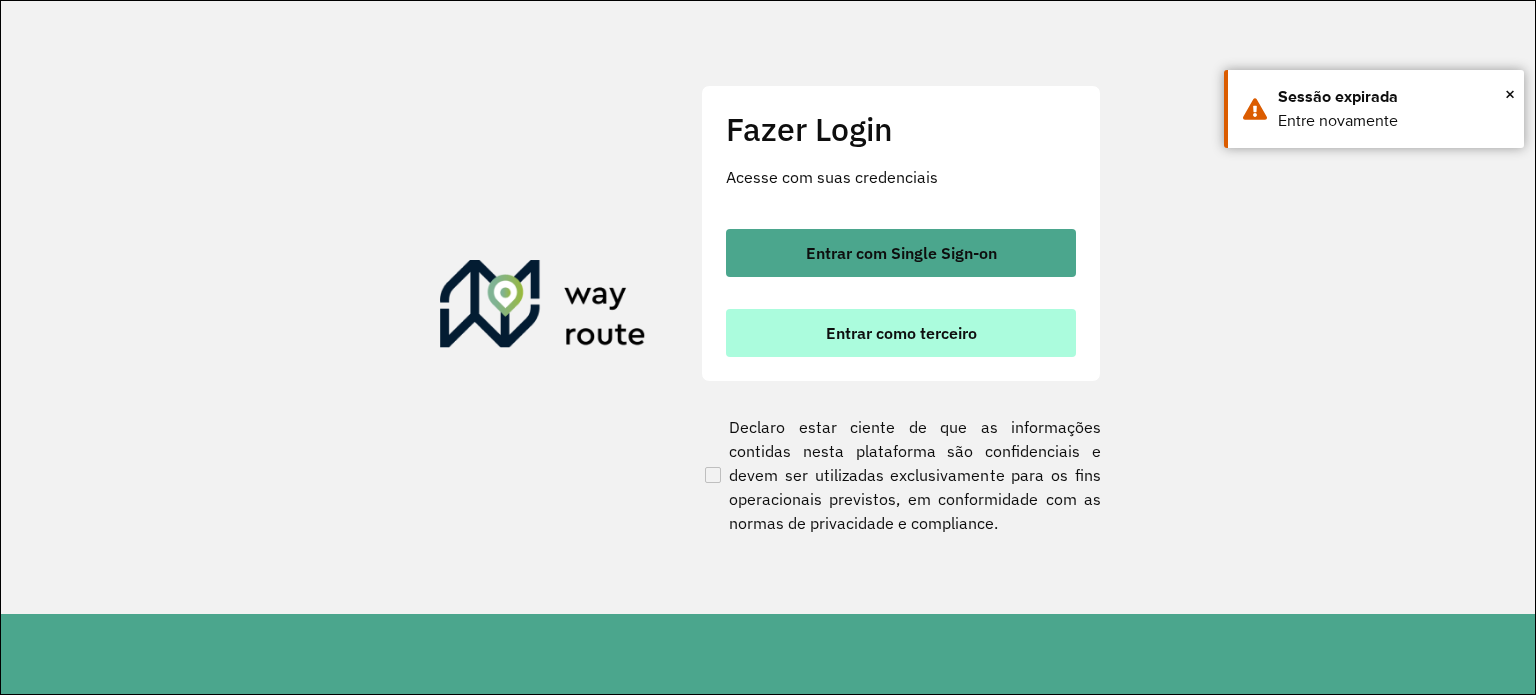 click on "Entrar como terceiro" at bounding box center [901, 333] 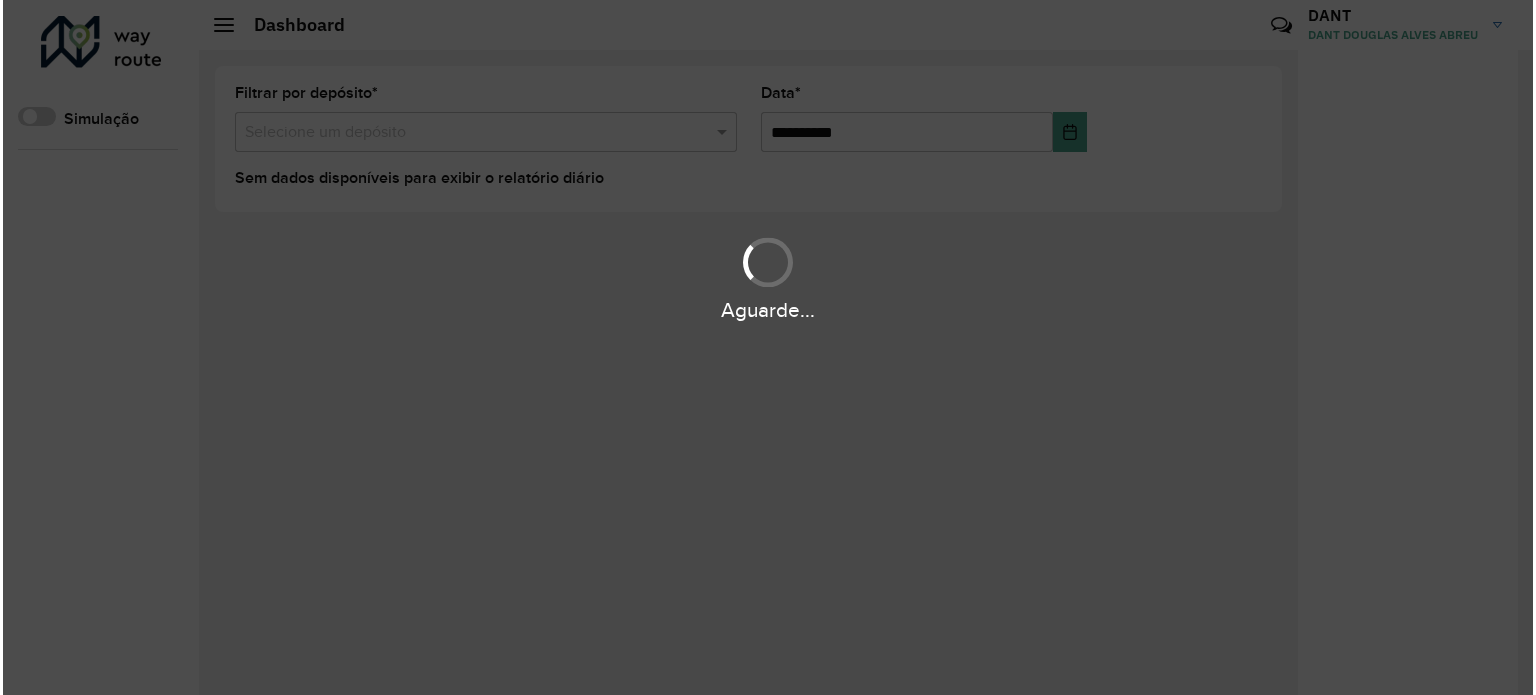 scroll, scrollTop: 0, scrollLeft: 0, axis: both 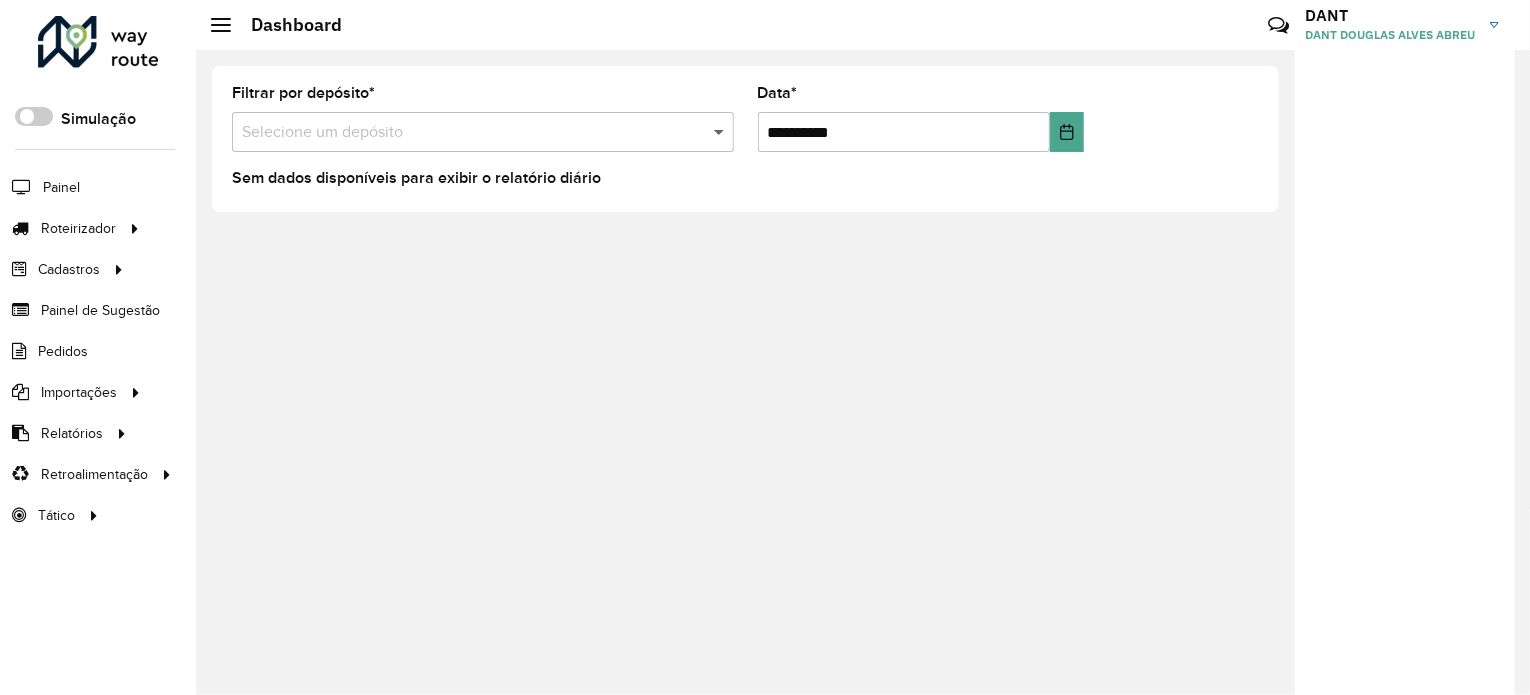click at bounding box center (721, 132) 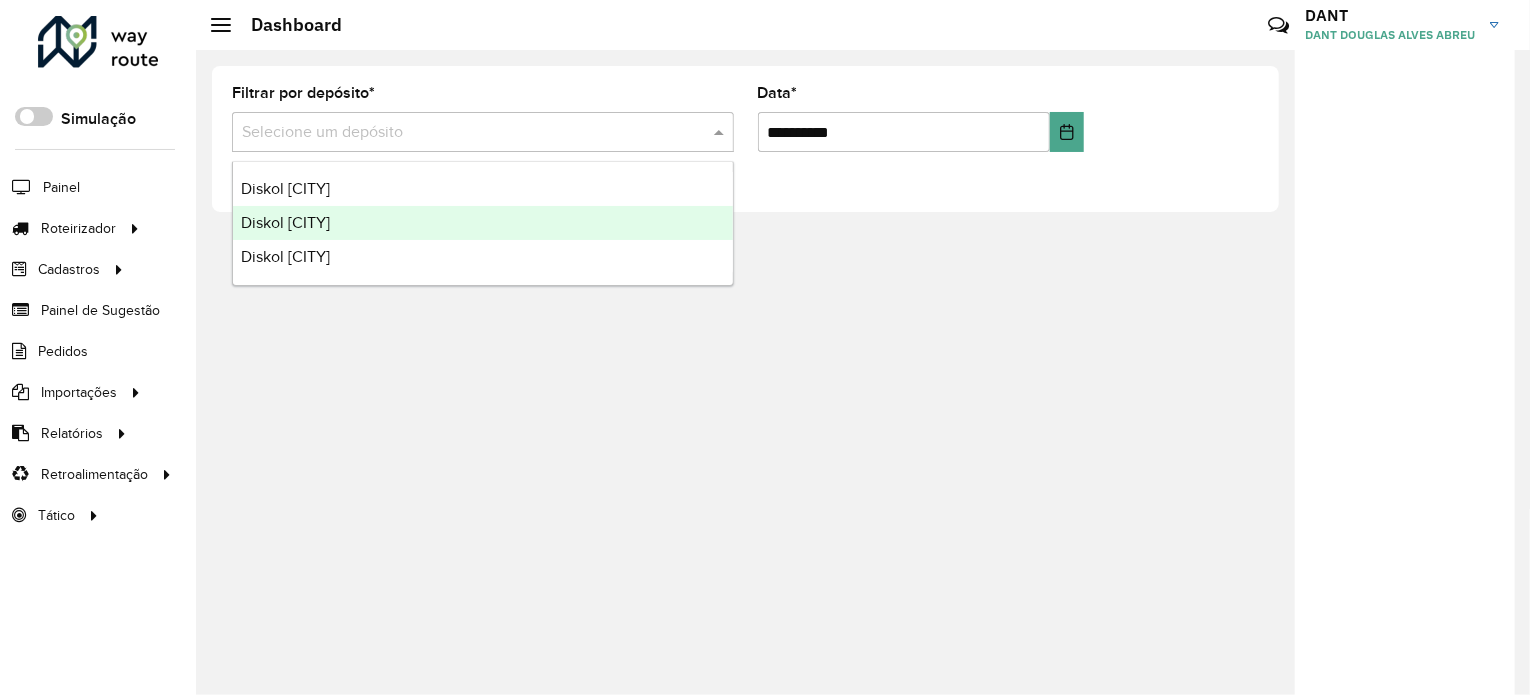 click on "Diskol [CITY]" at bounding box center [483, 223] 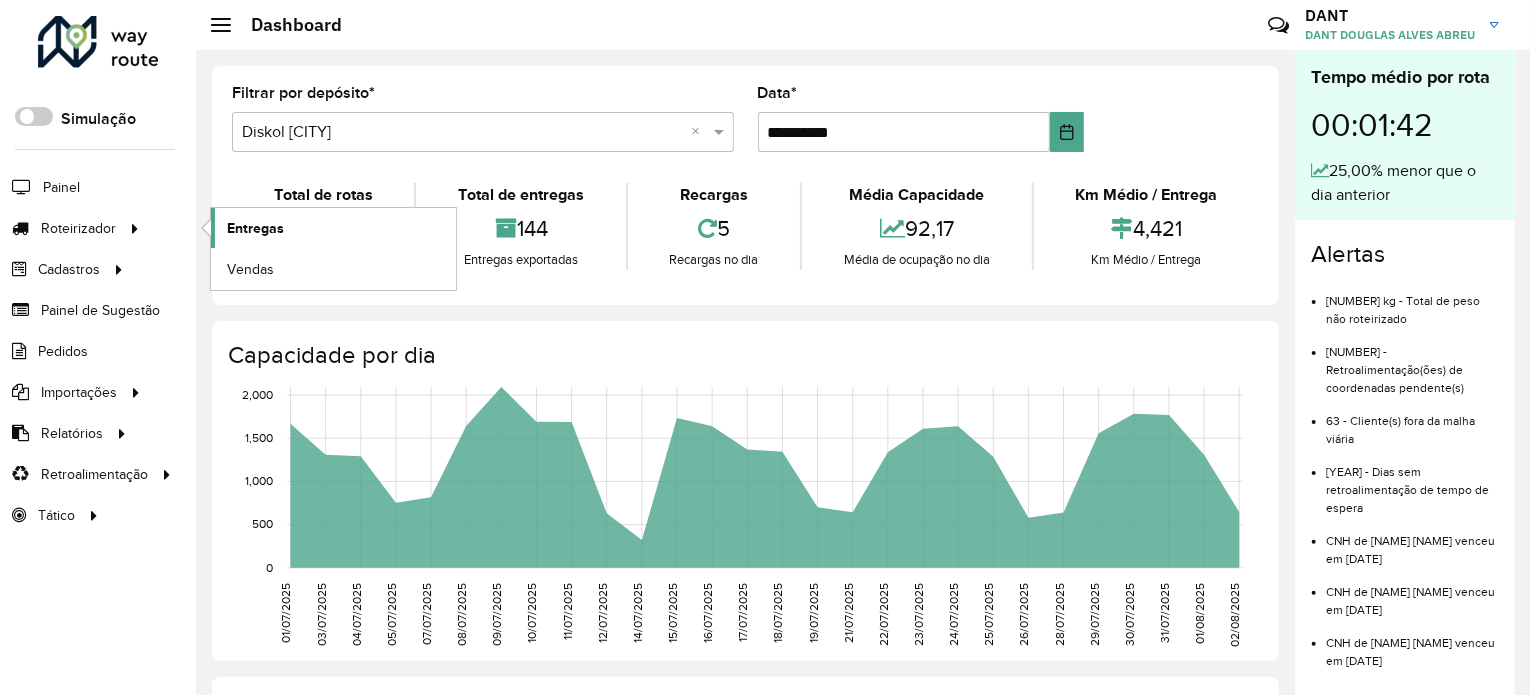 click on "Entregas" 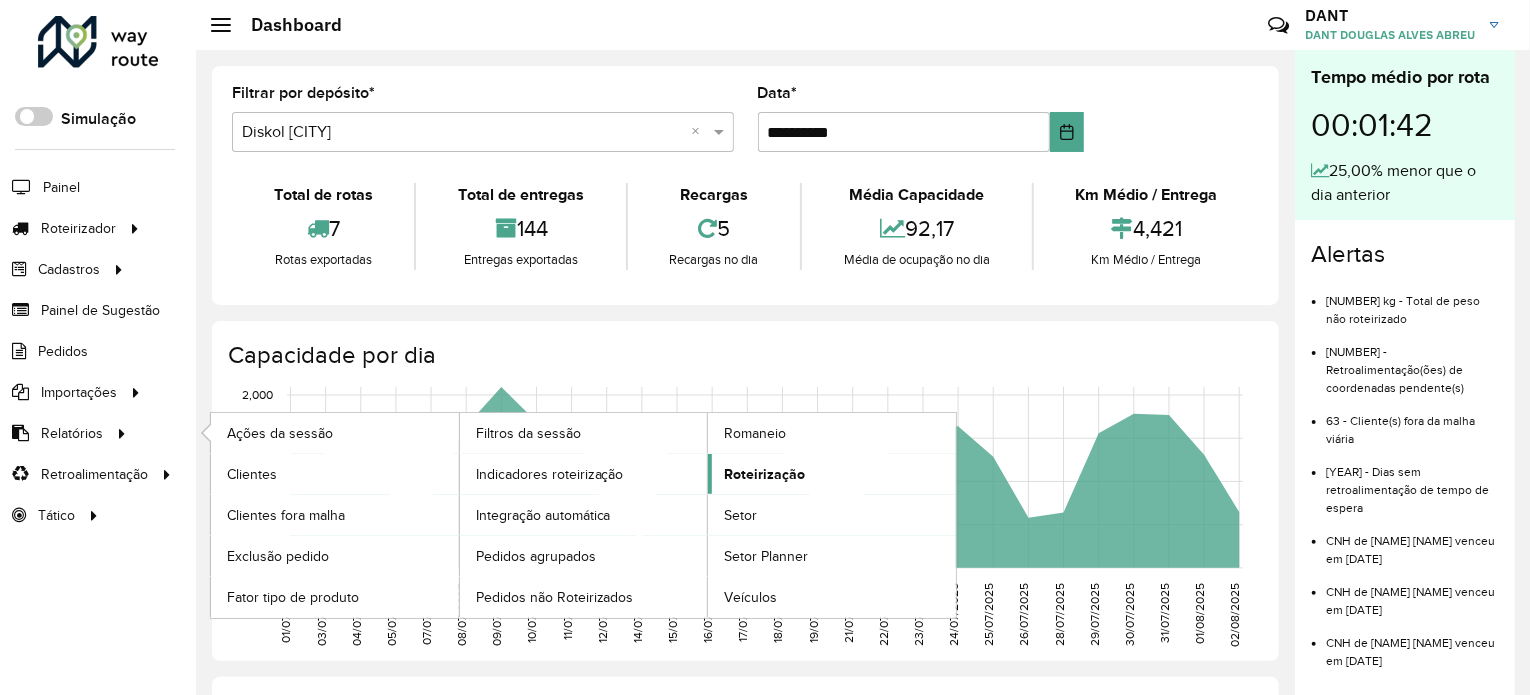click on "Roteirização" 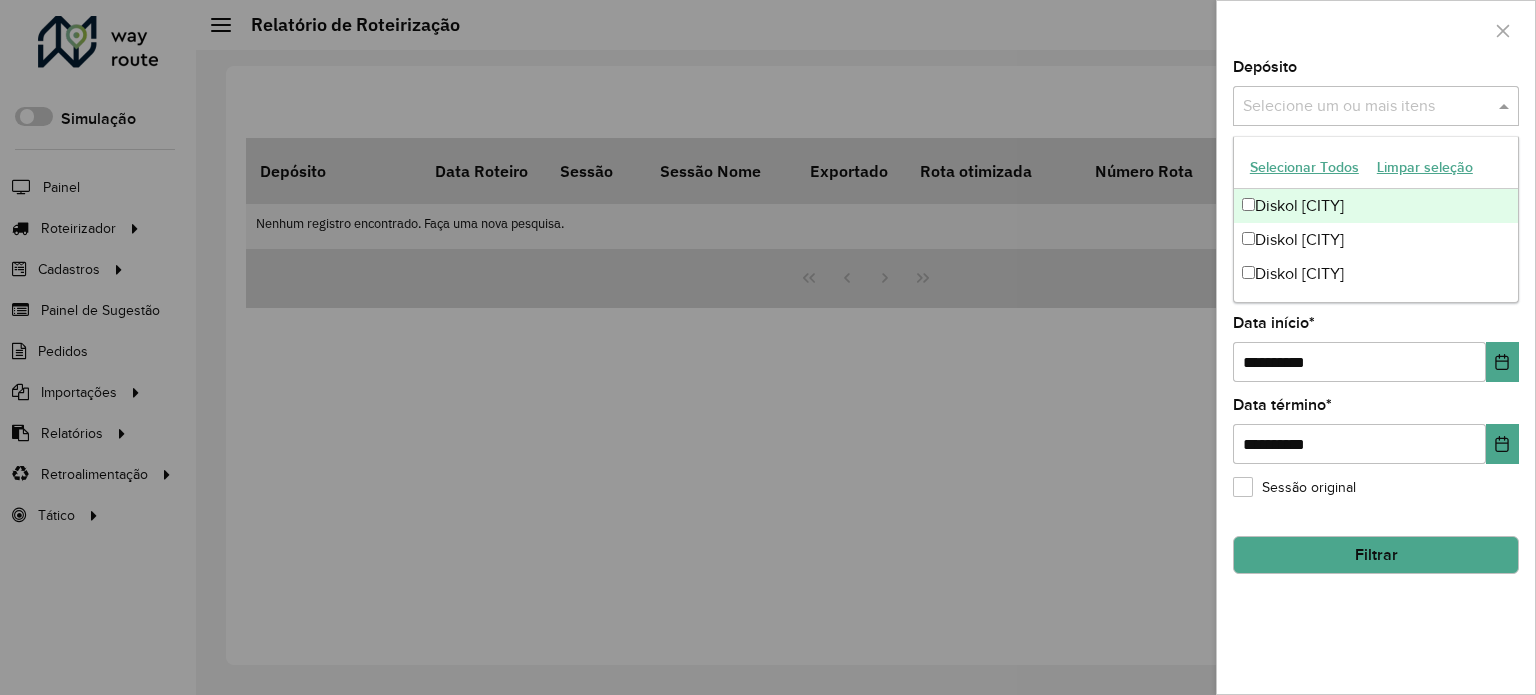 click at bounding box center [1506, 106] 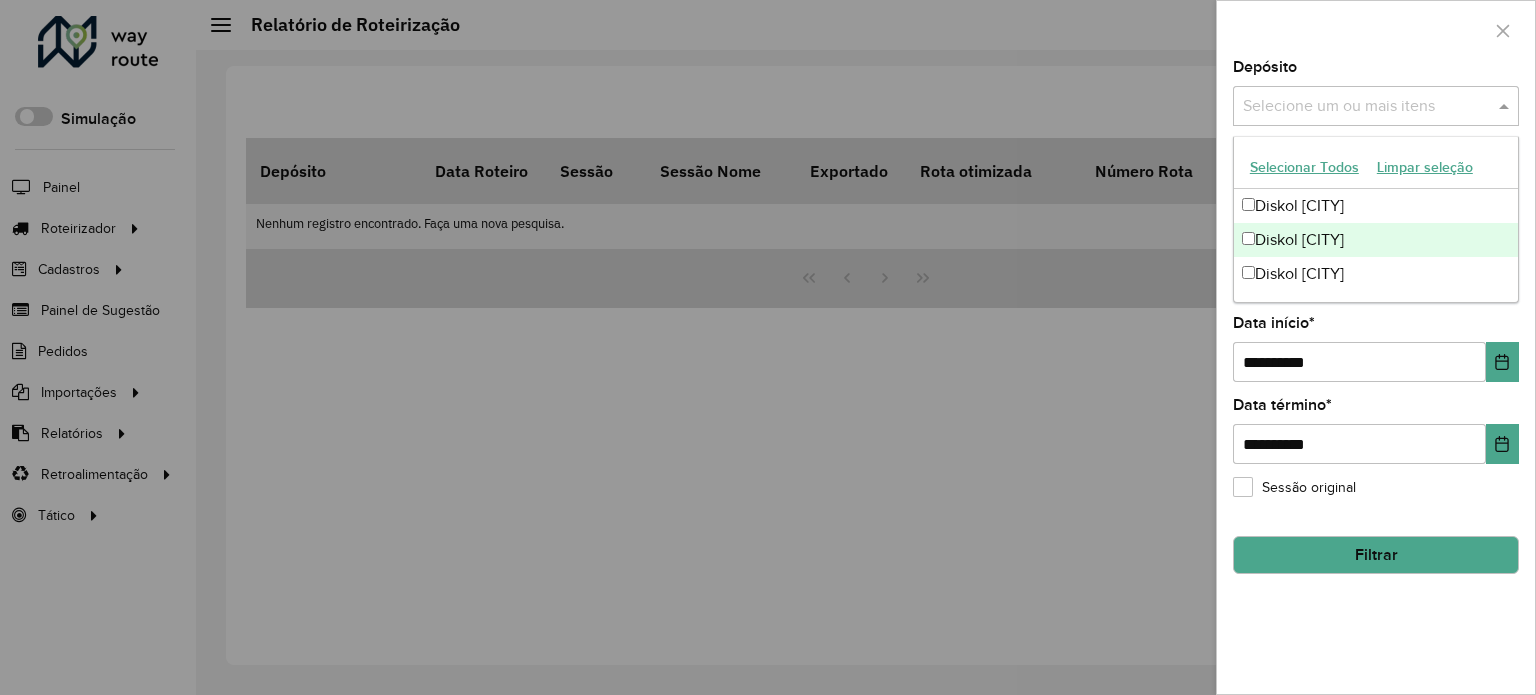 click on "Diskol Seabra" at bounding box center (1376, 240) 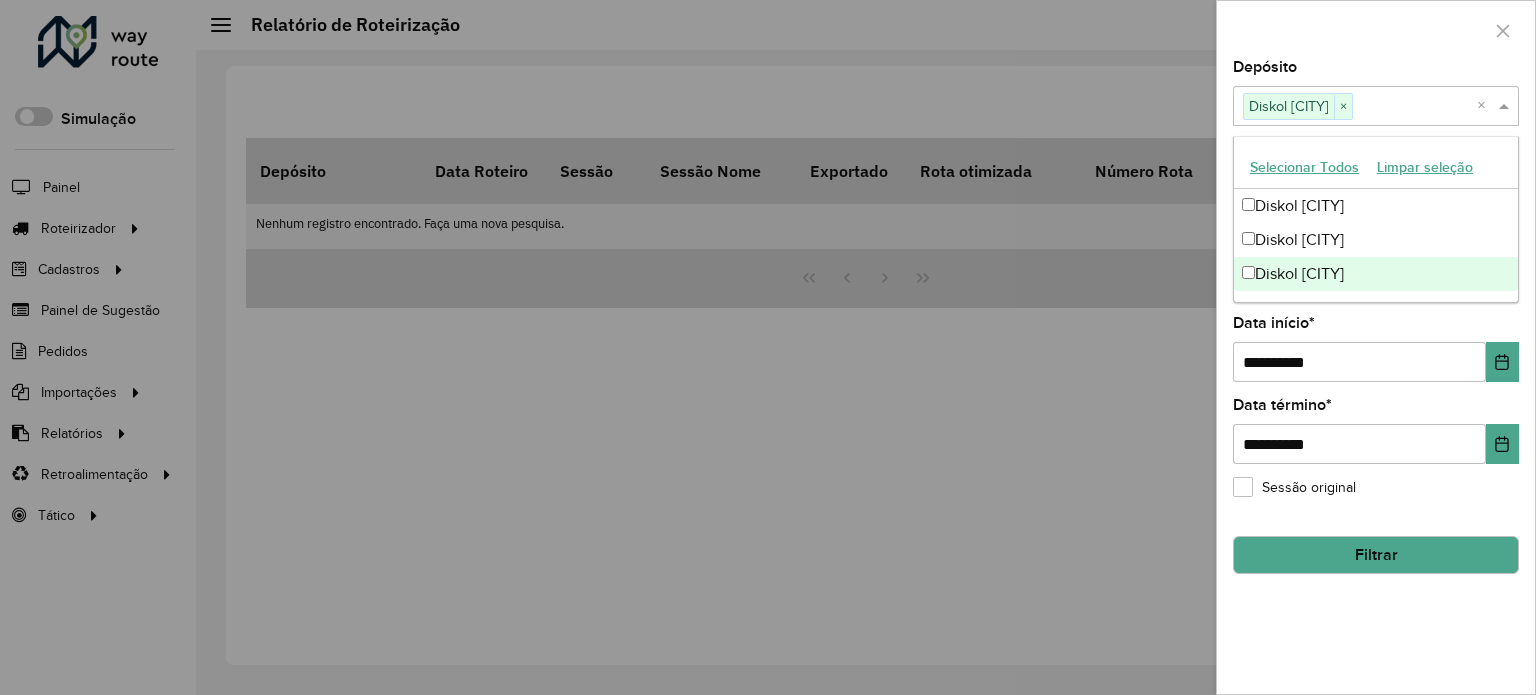 click on "**********" 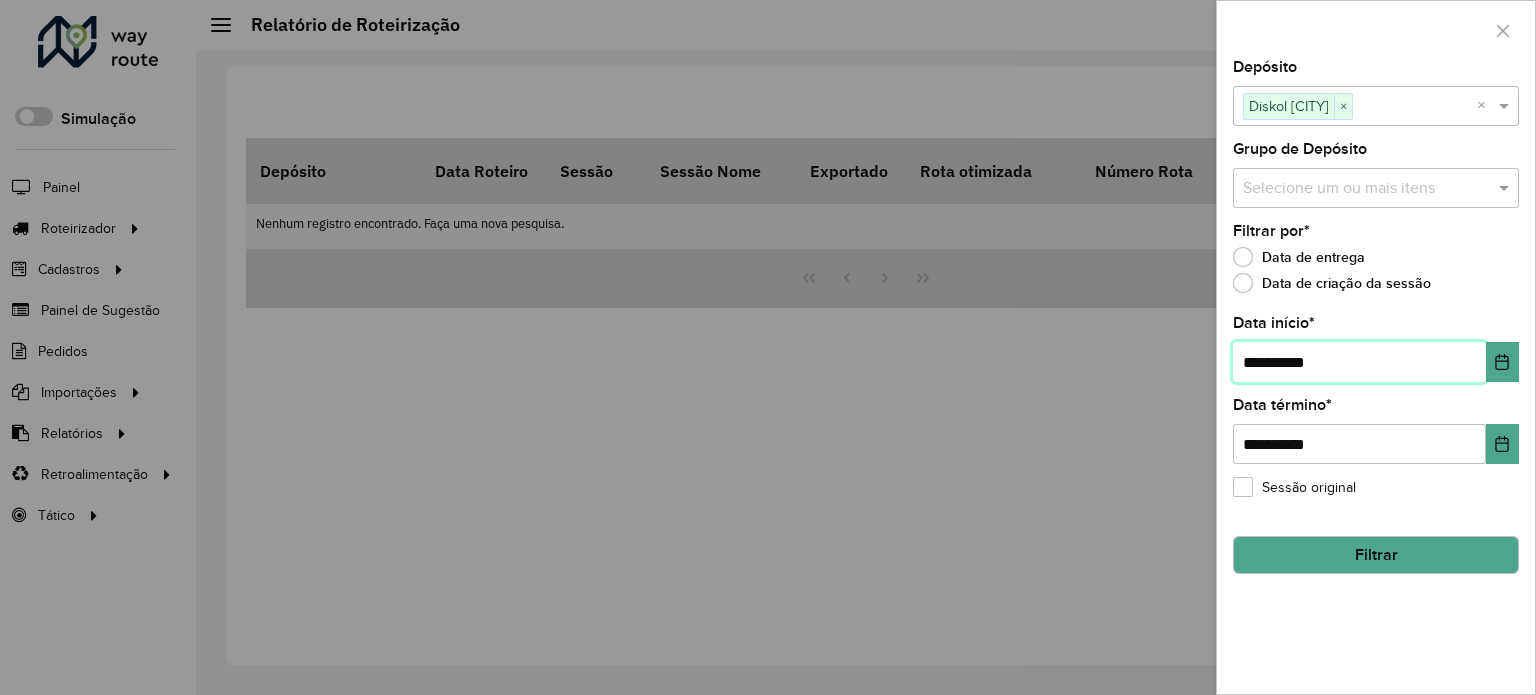 click on "**********" at bounding box center [1359, 362] 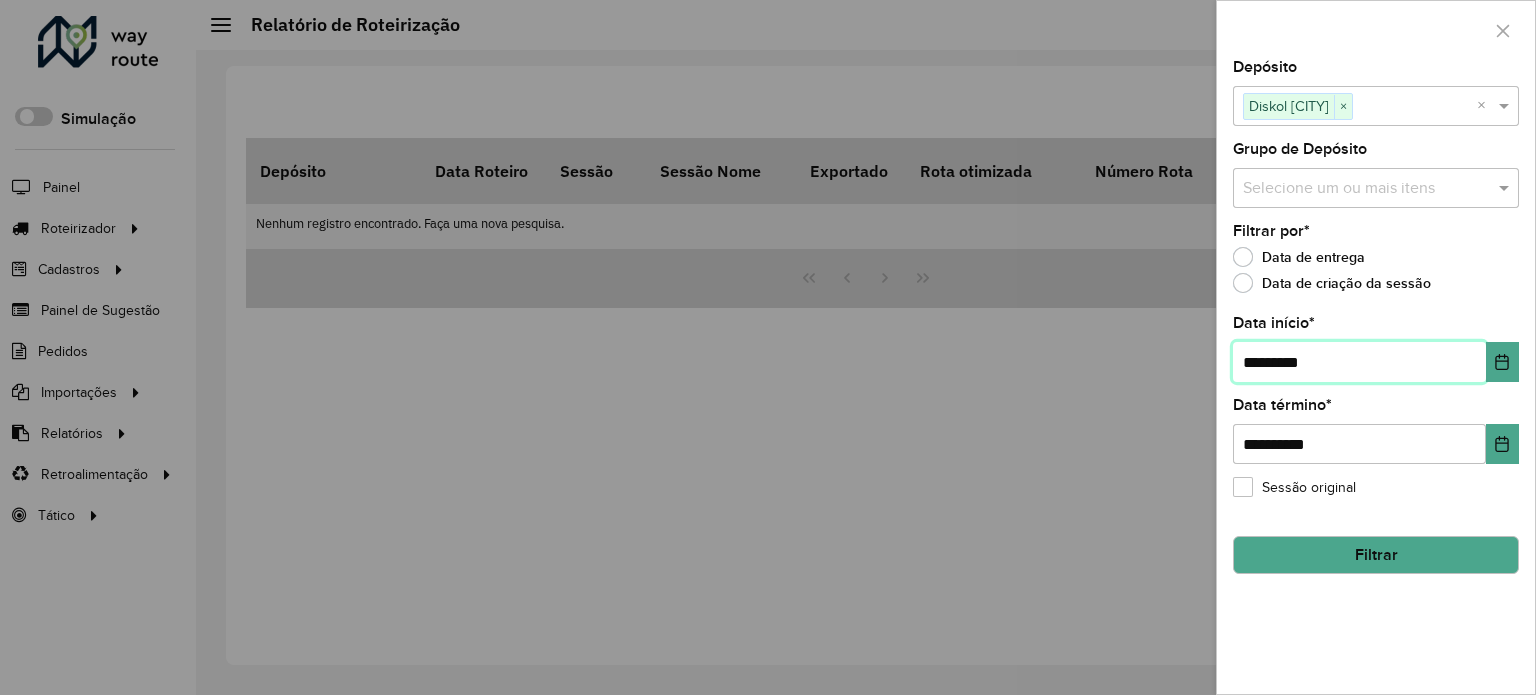 type on "**********" 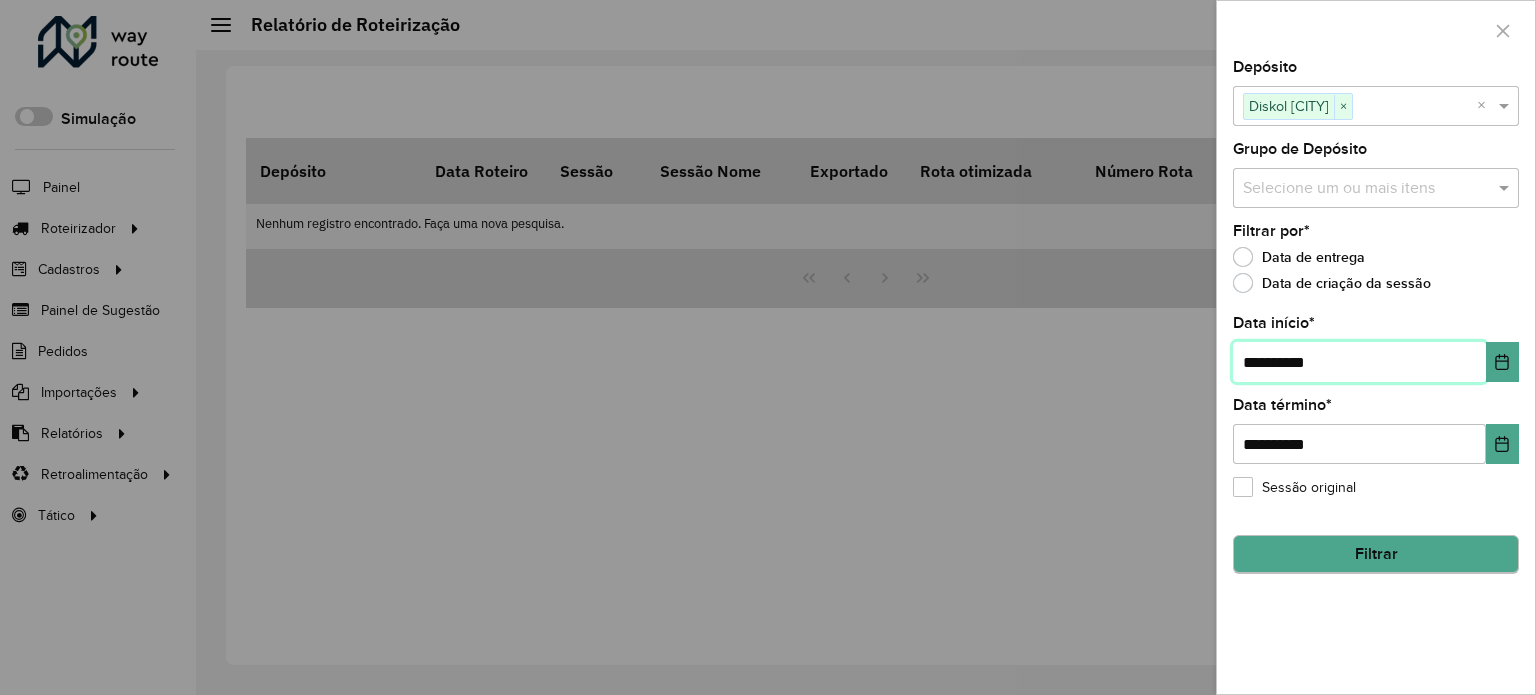 type on "**********" 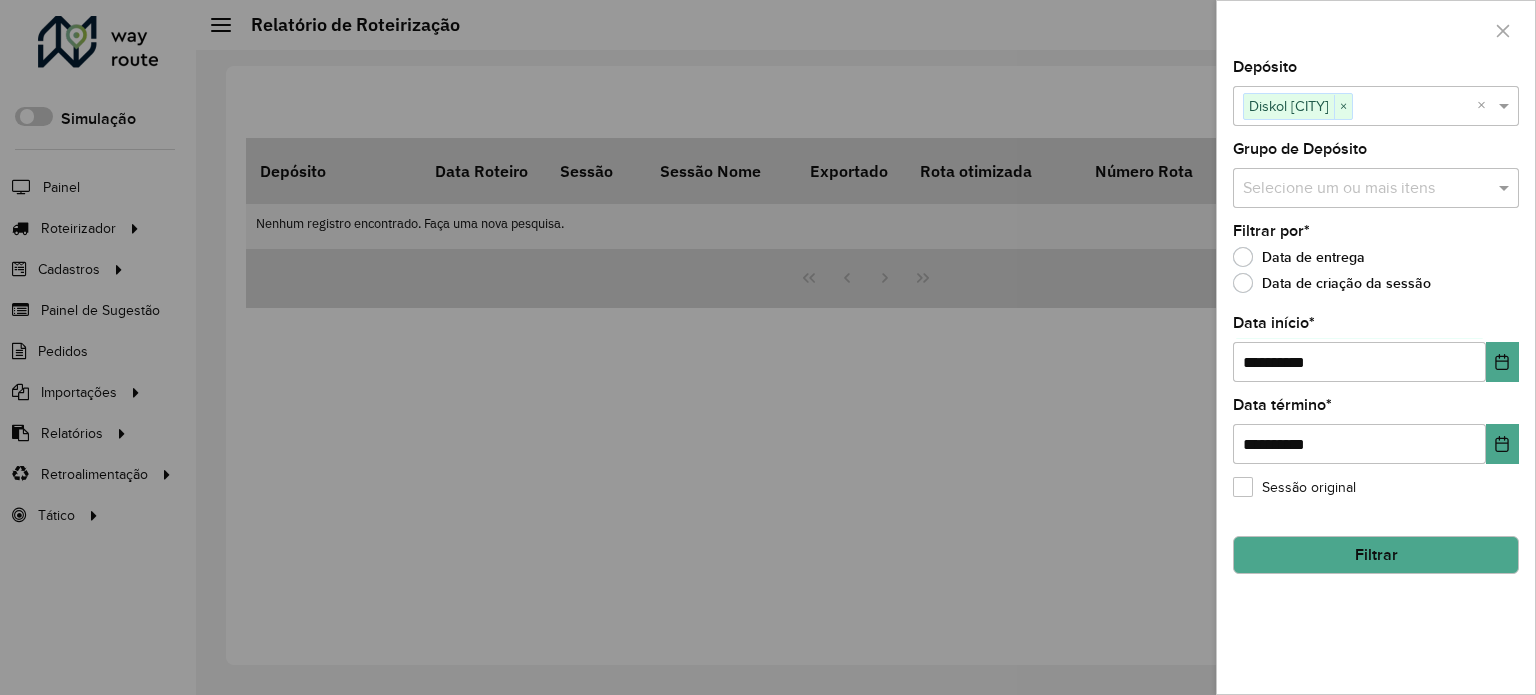 click on "Filtrar" 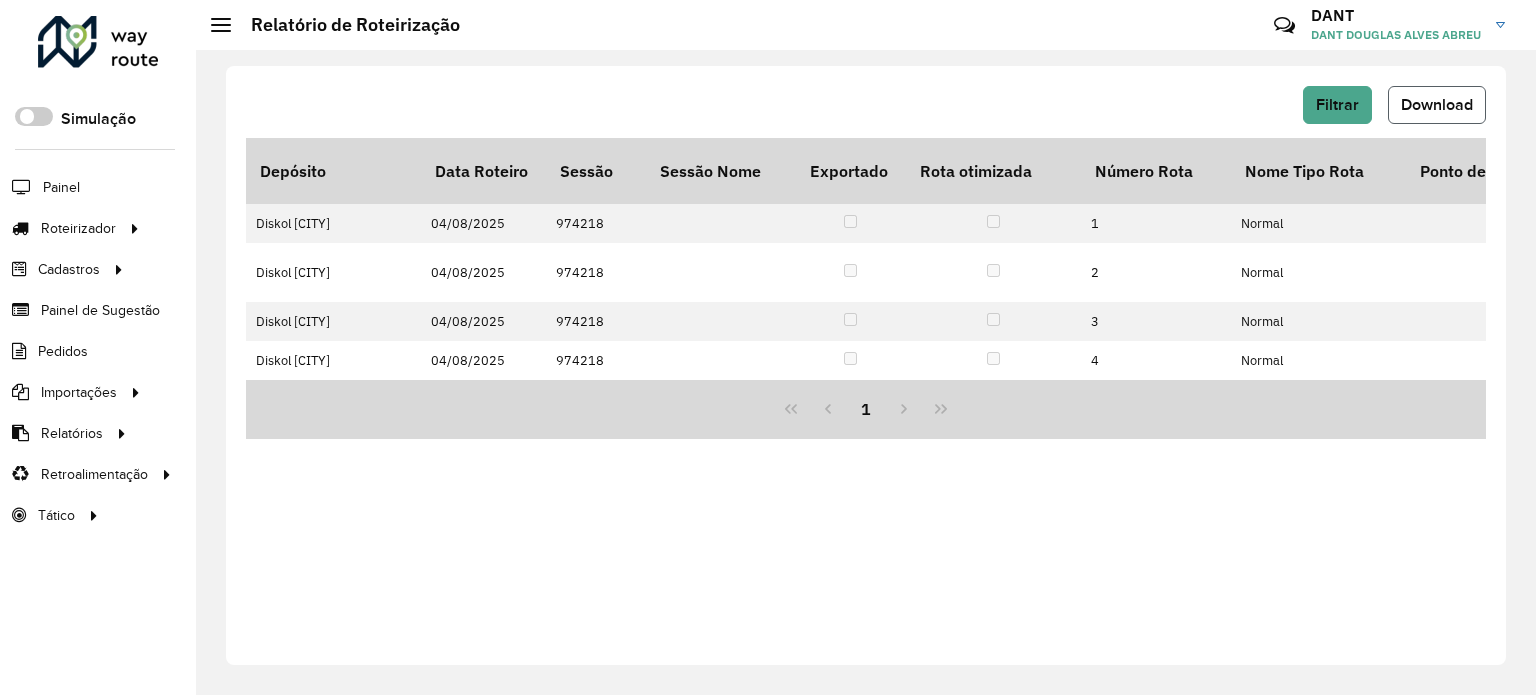 click on "Download" 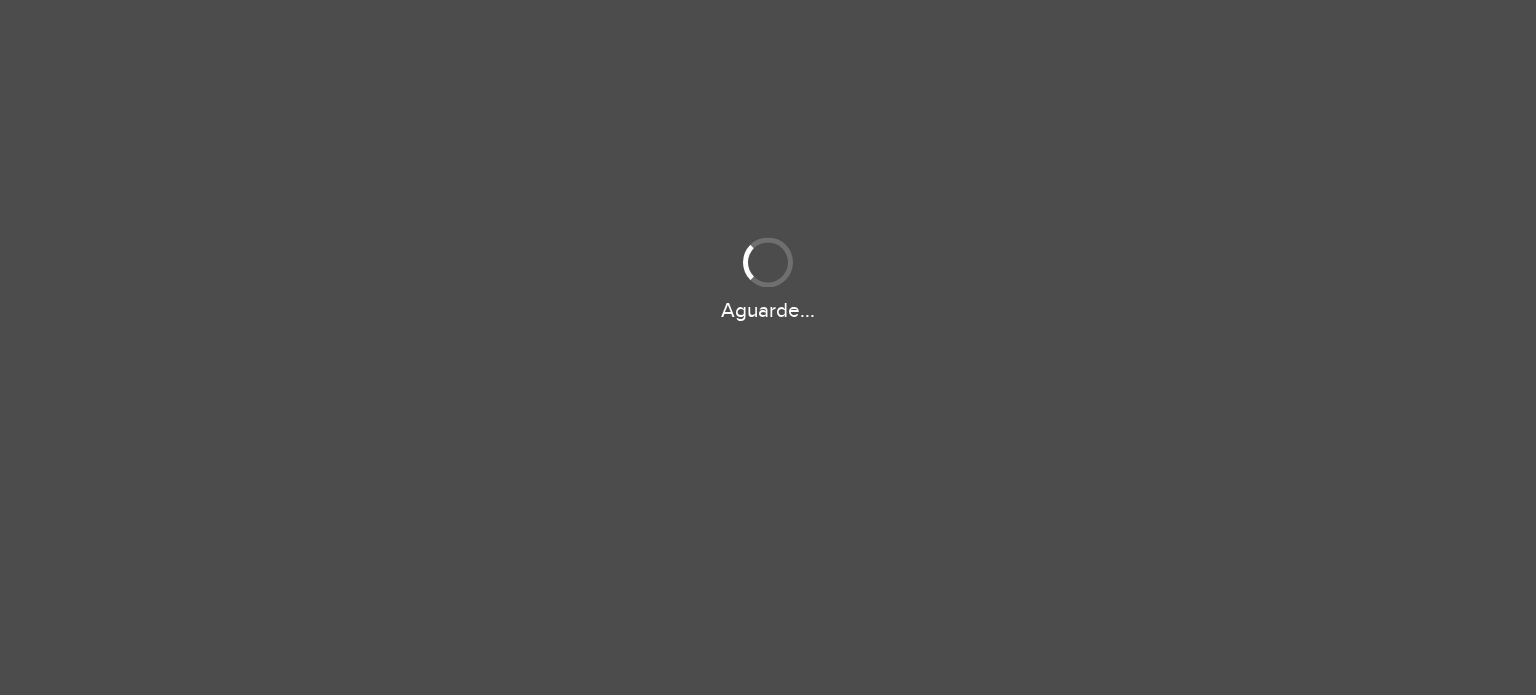 scroll, scrollTop: 0, scrollLeft: 0, axis: both 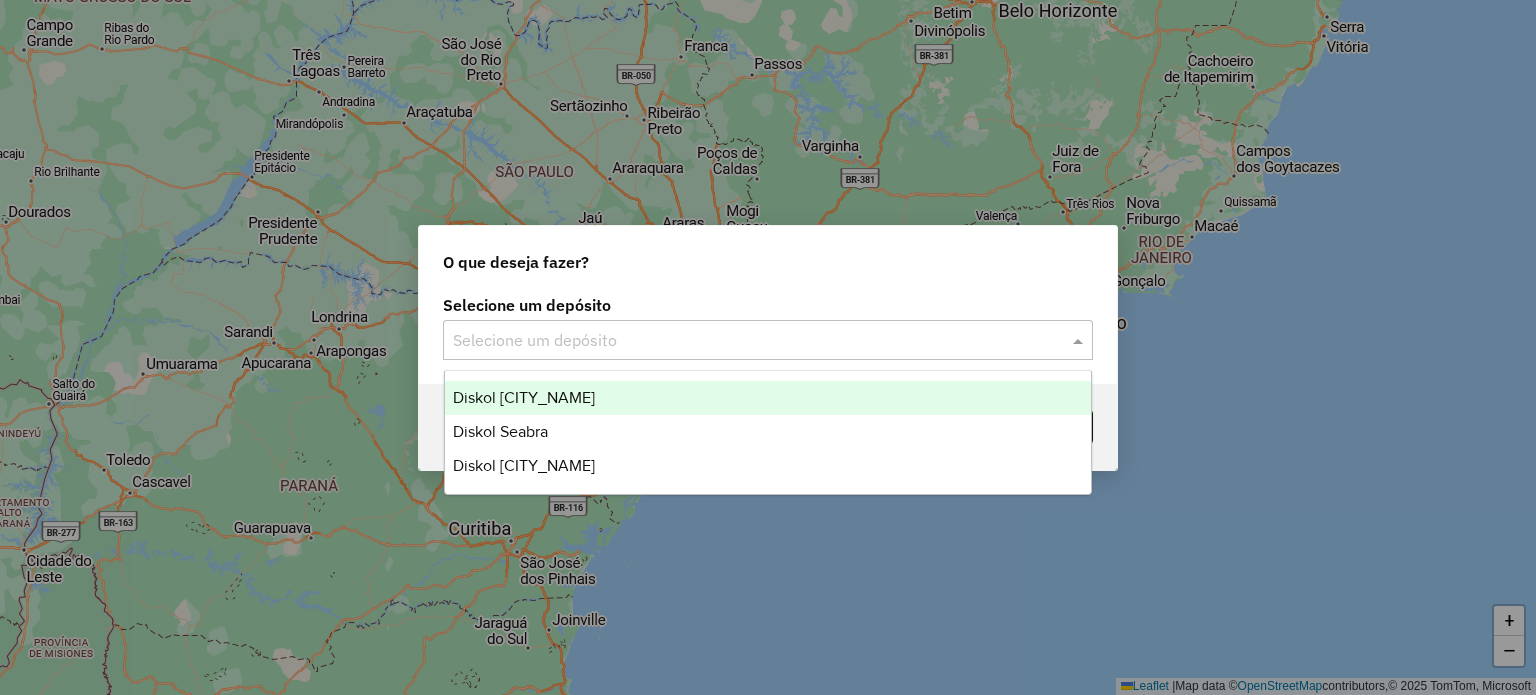 click 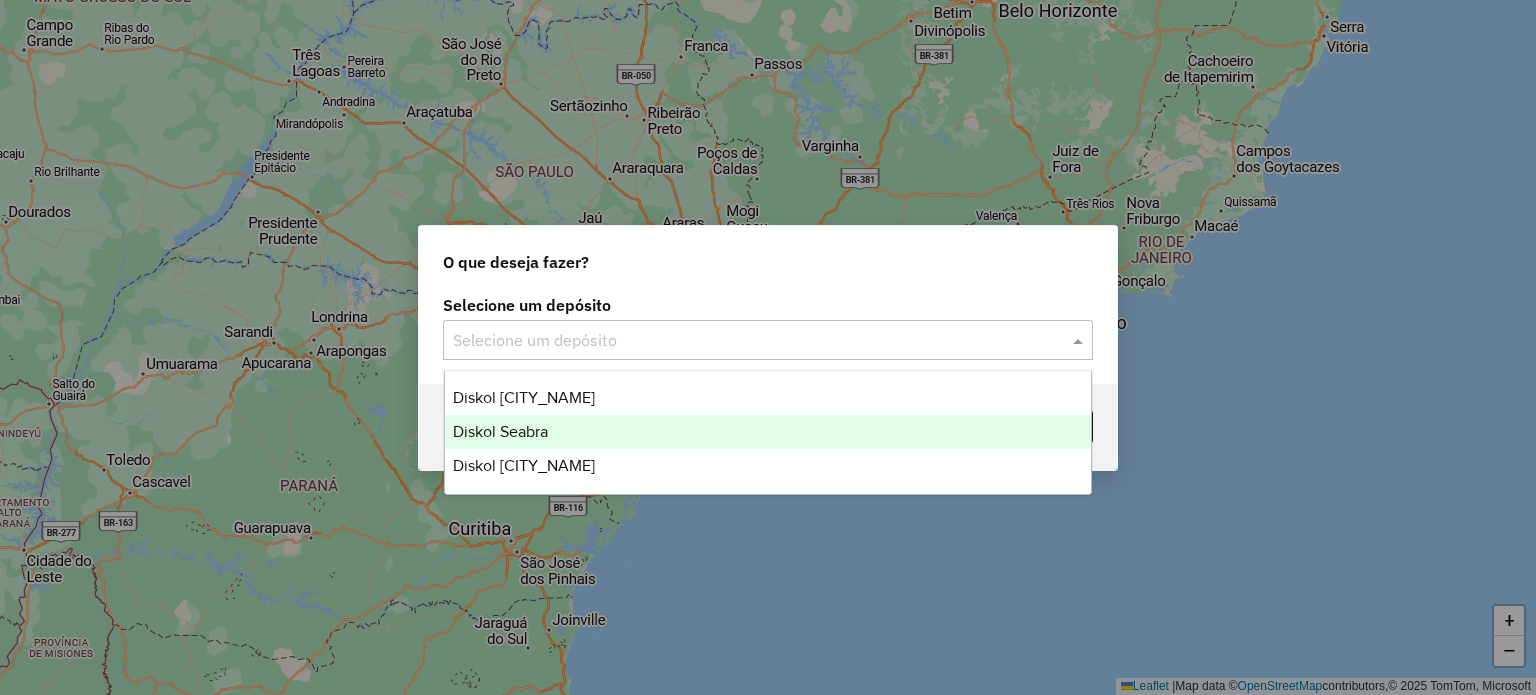 click on "Diskol Seabra" at bounding box center [768, 432] 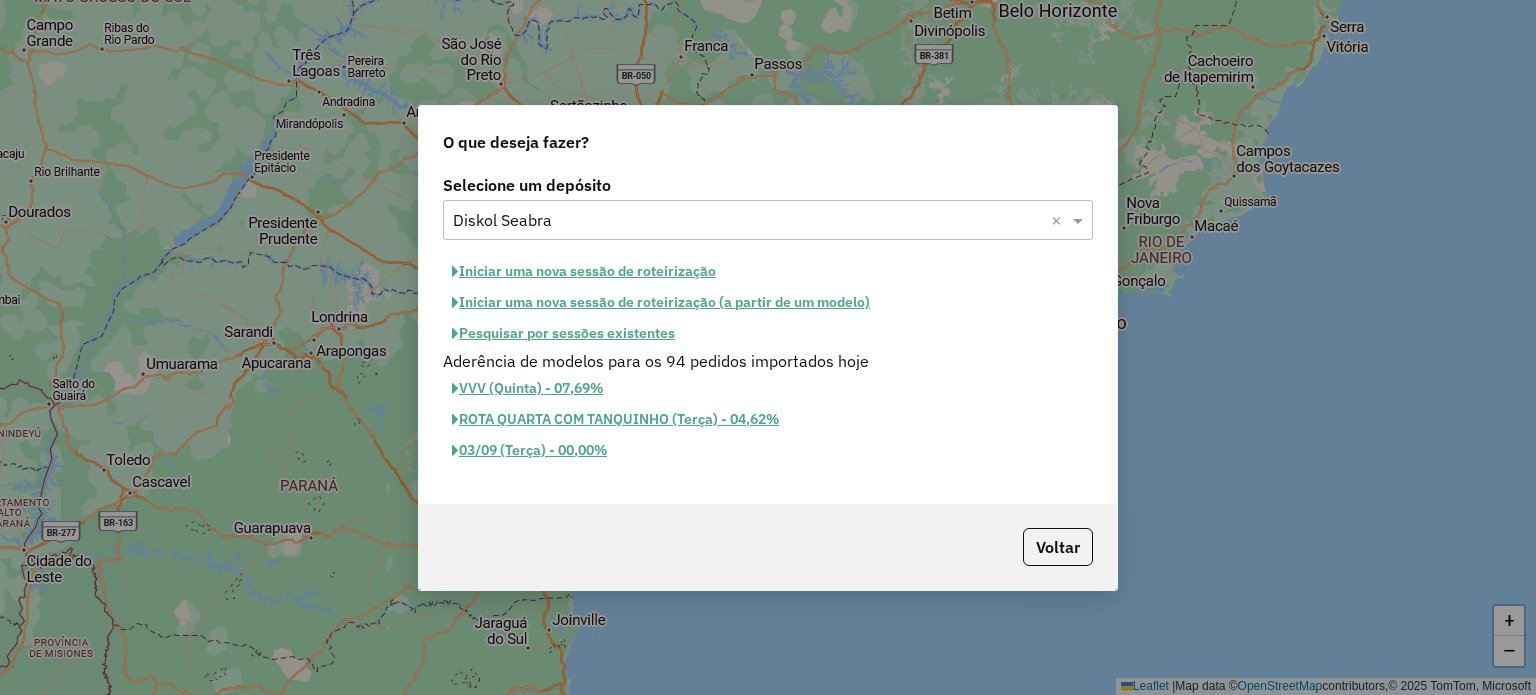 click on "Iniciar uma nova sessão de roteirização" 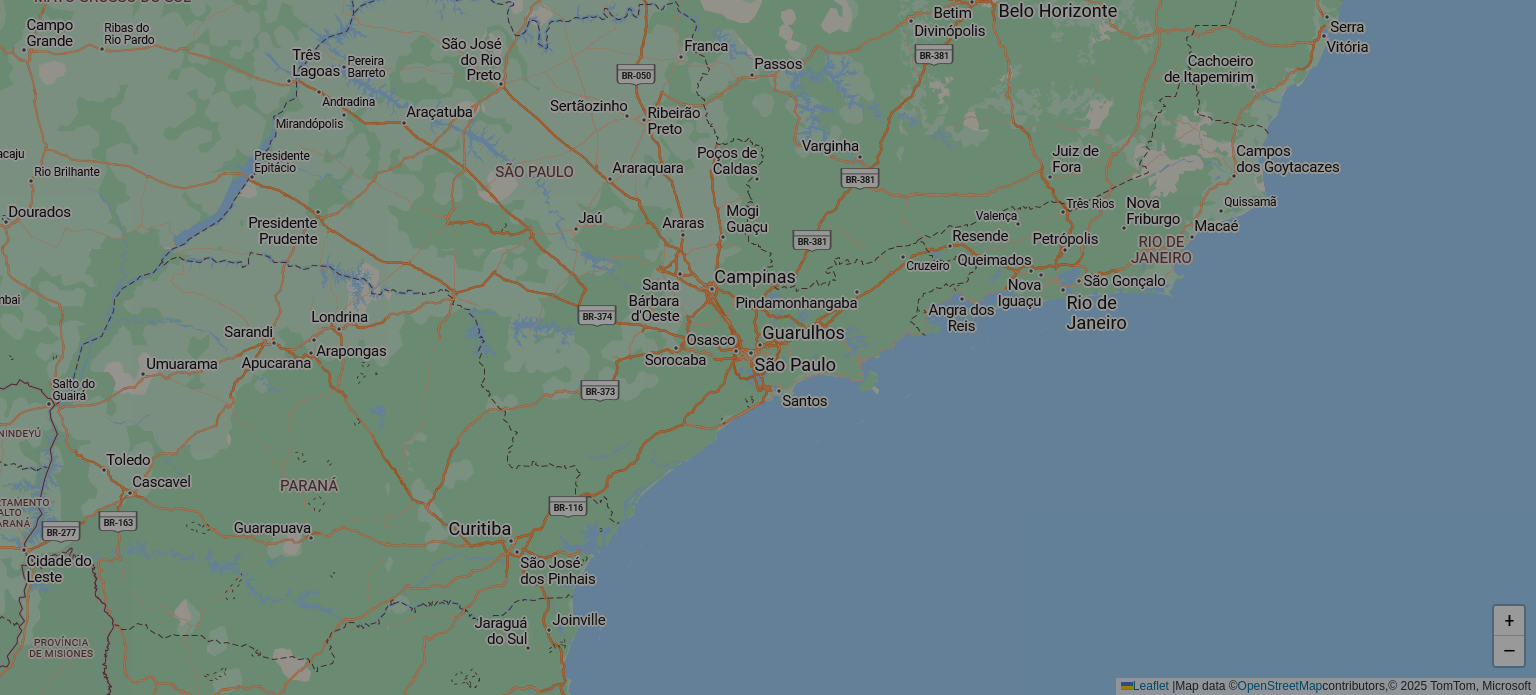 select on "*" 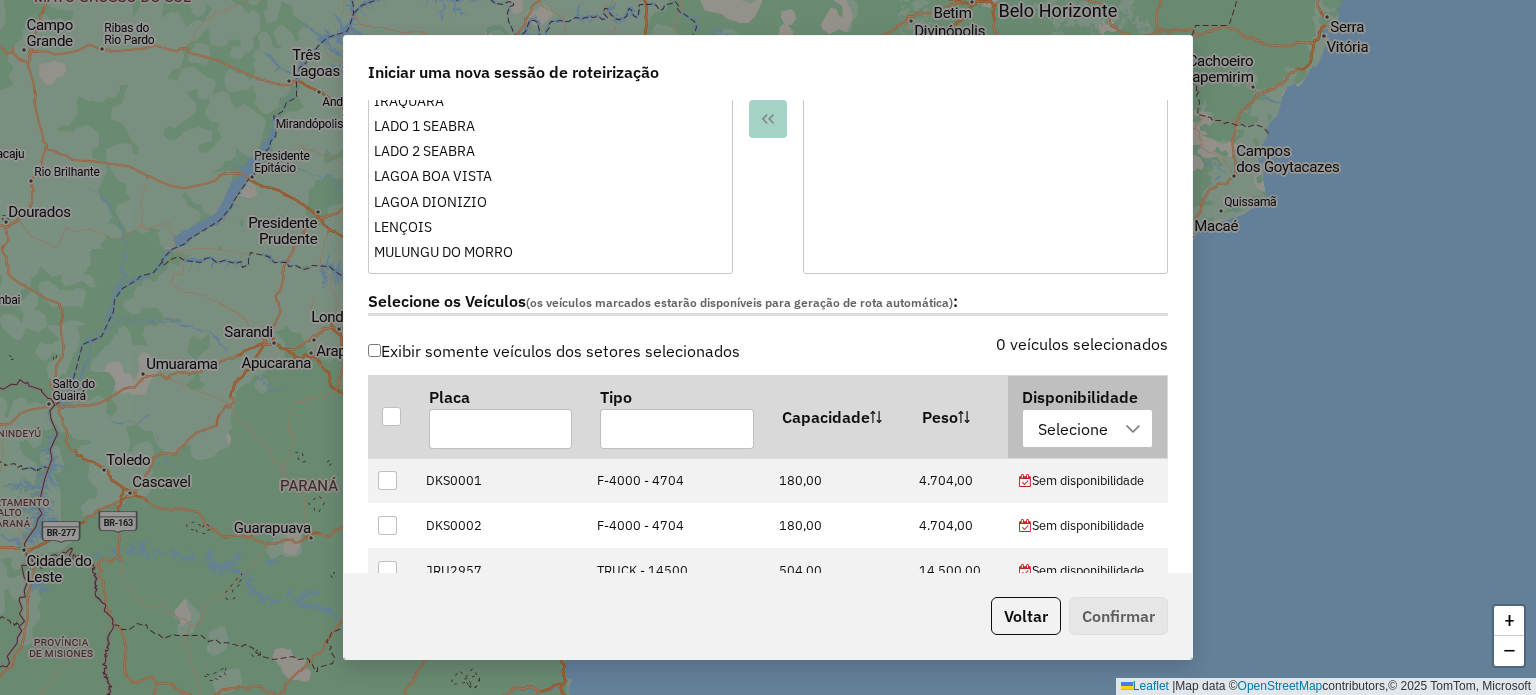 scroll, scrollTop: 500, scrollLeft: 0, axis: vertical 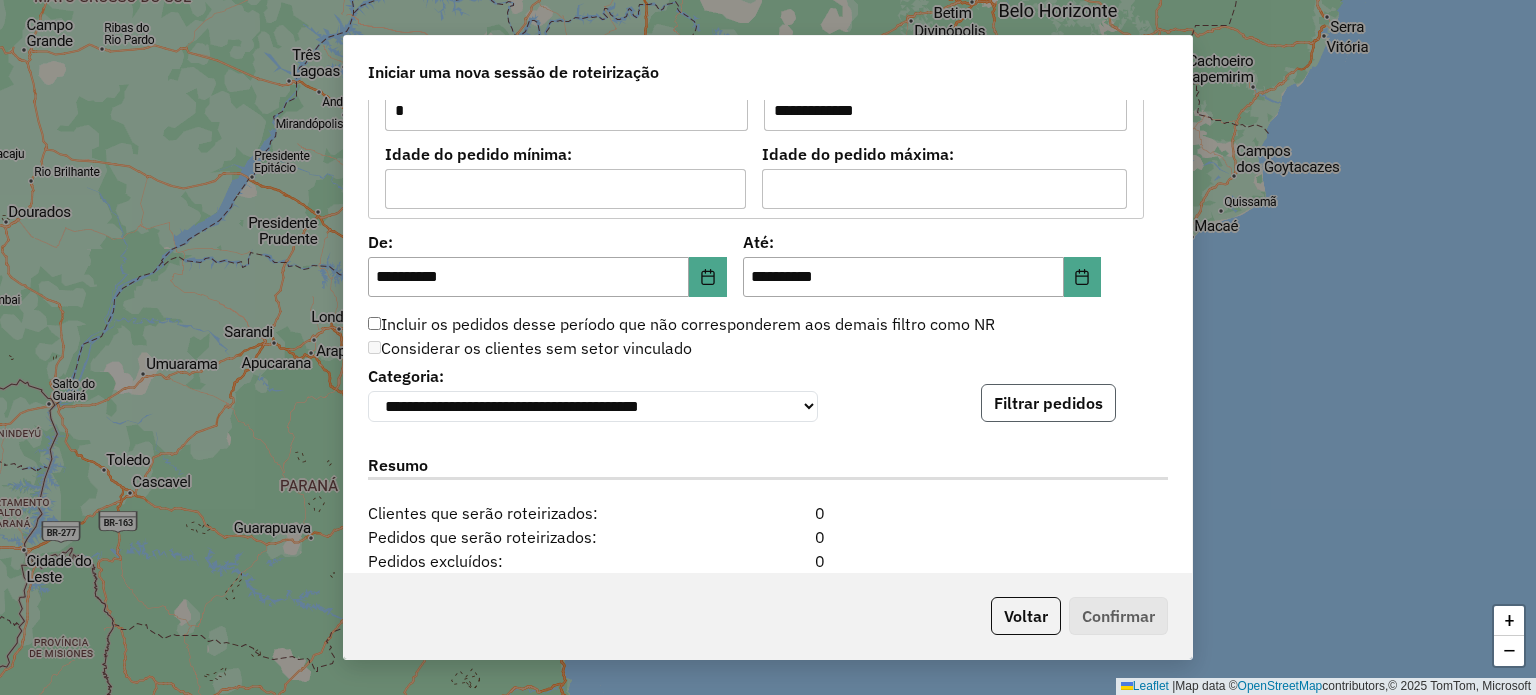 click on "Filtrar pedidos" 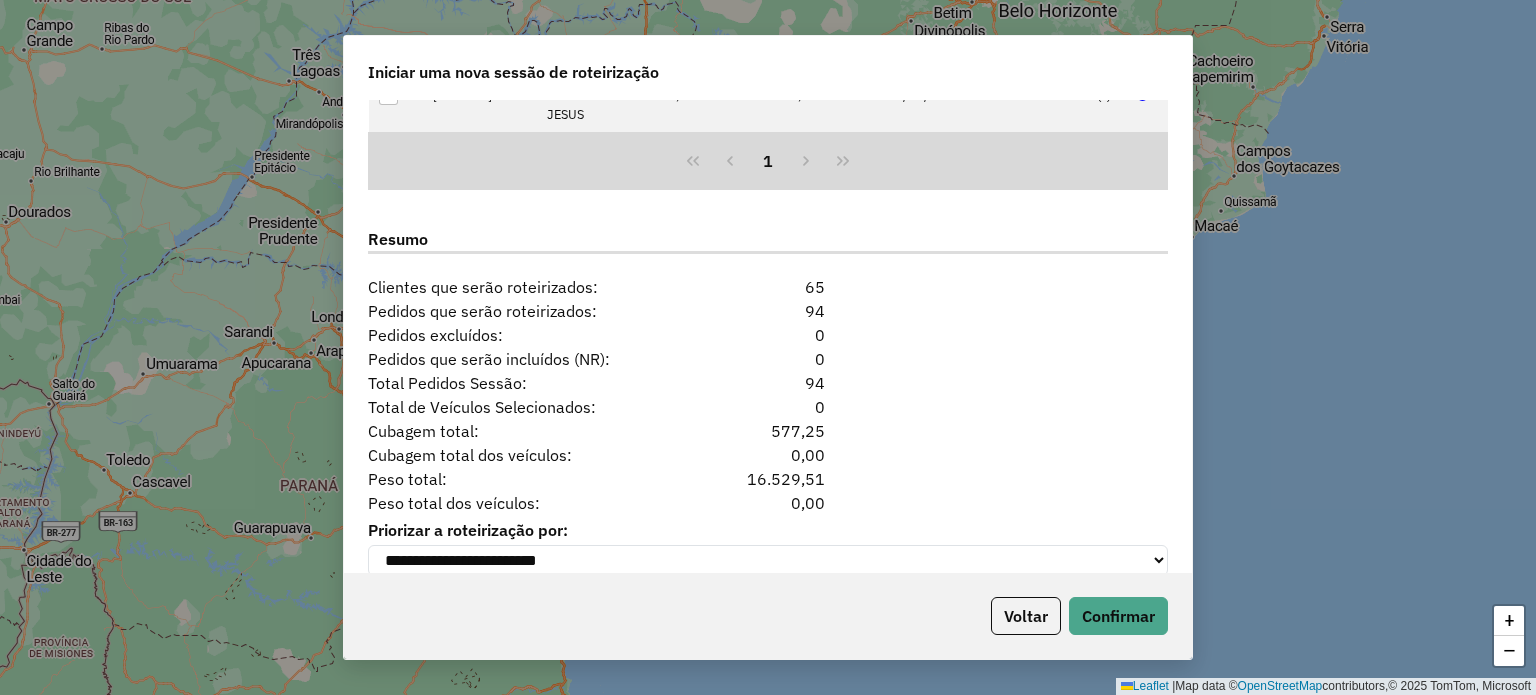 scroll, scrollTop: 2472, scrollLeft: 0, axis: vertical 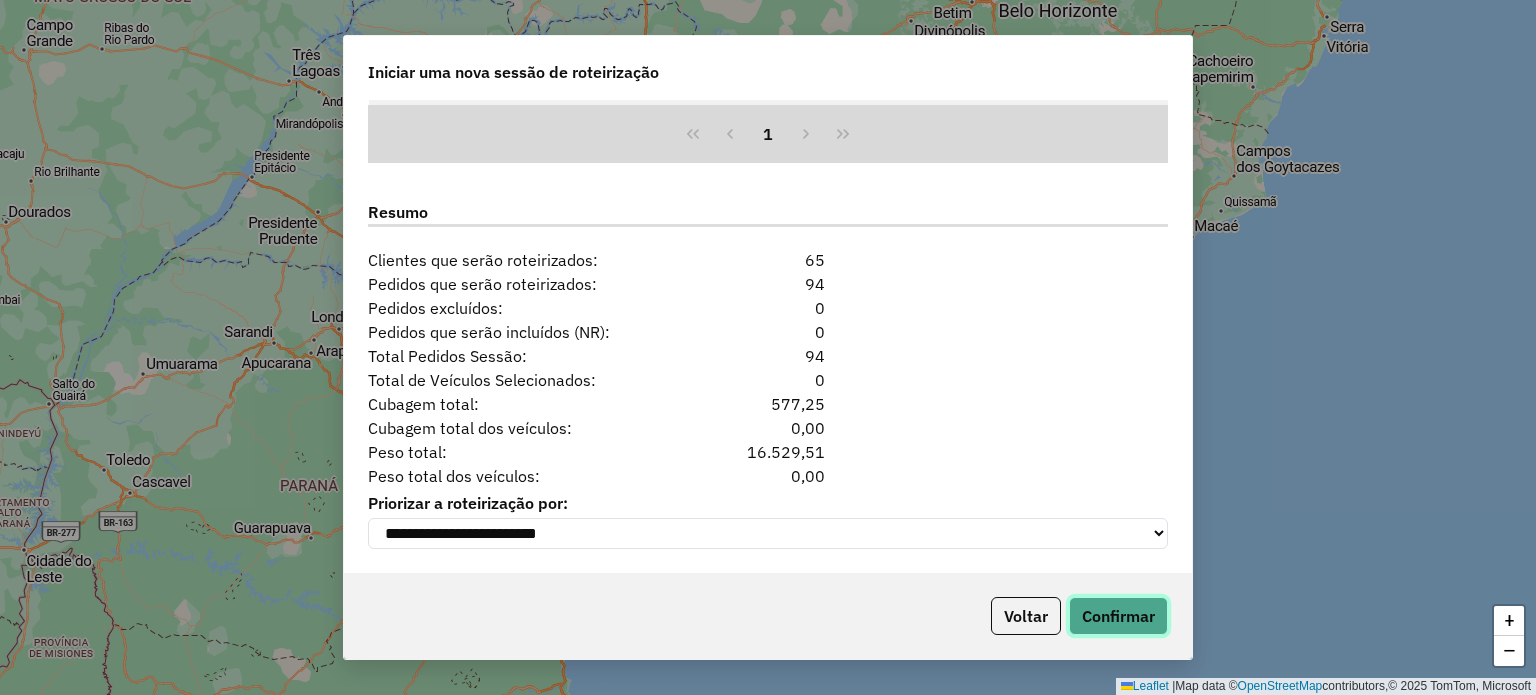 click on "Confirmar" 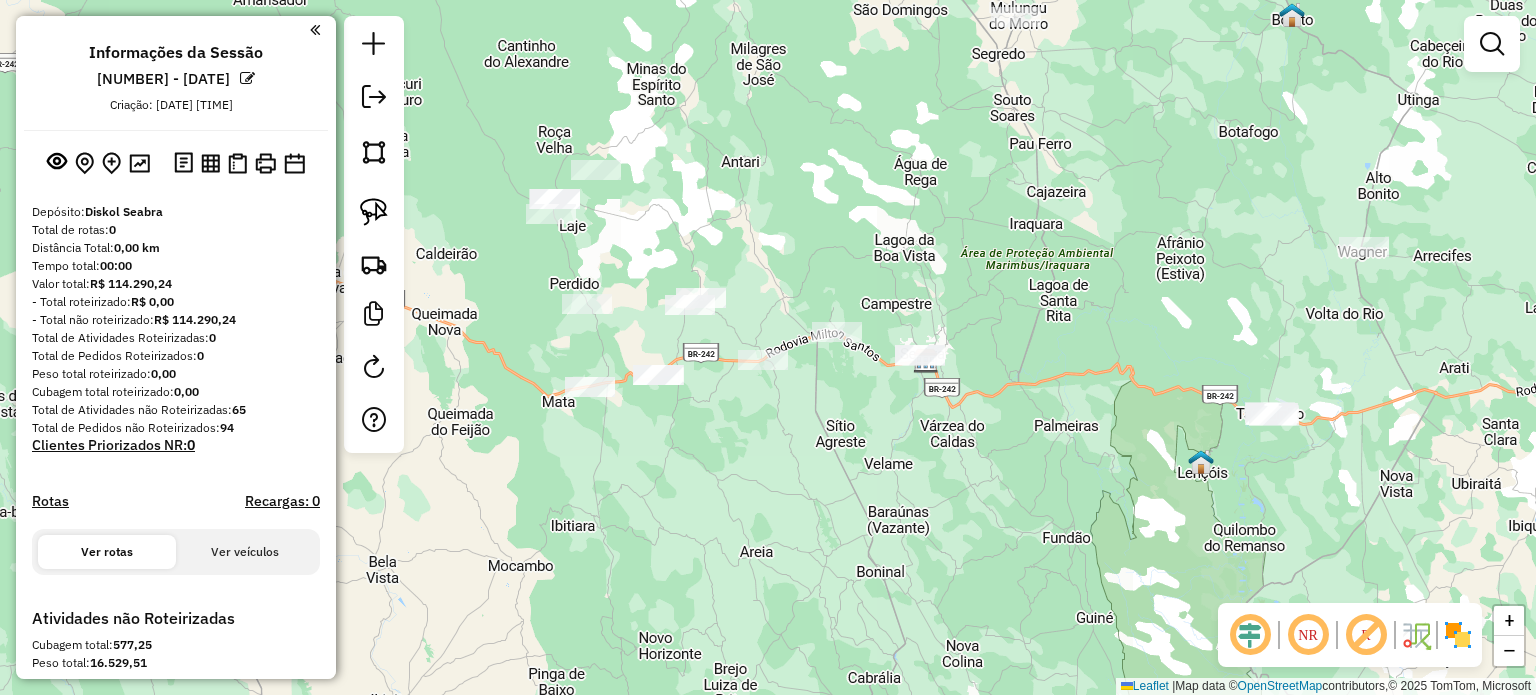 drag, startPoint x: 836, startPoint y: 459, endPoint x: 994, endPoint y: 473, distance: 158.61903 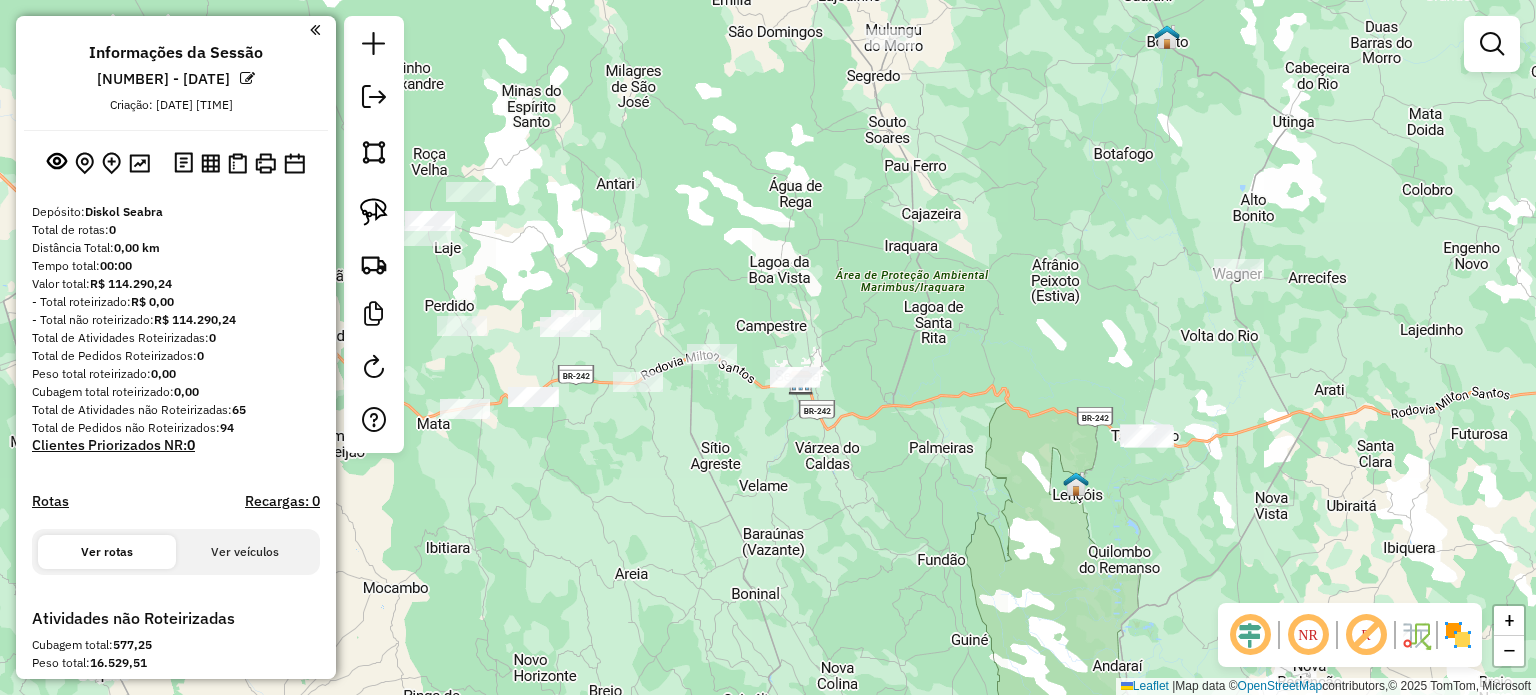 drag, startPoint x: 1375, startPoint y: 475, endPoint x: 1243, endPoint y: 497, distance: 133.82077 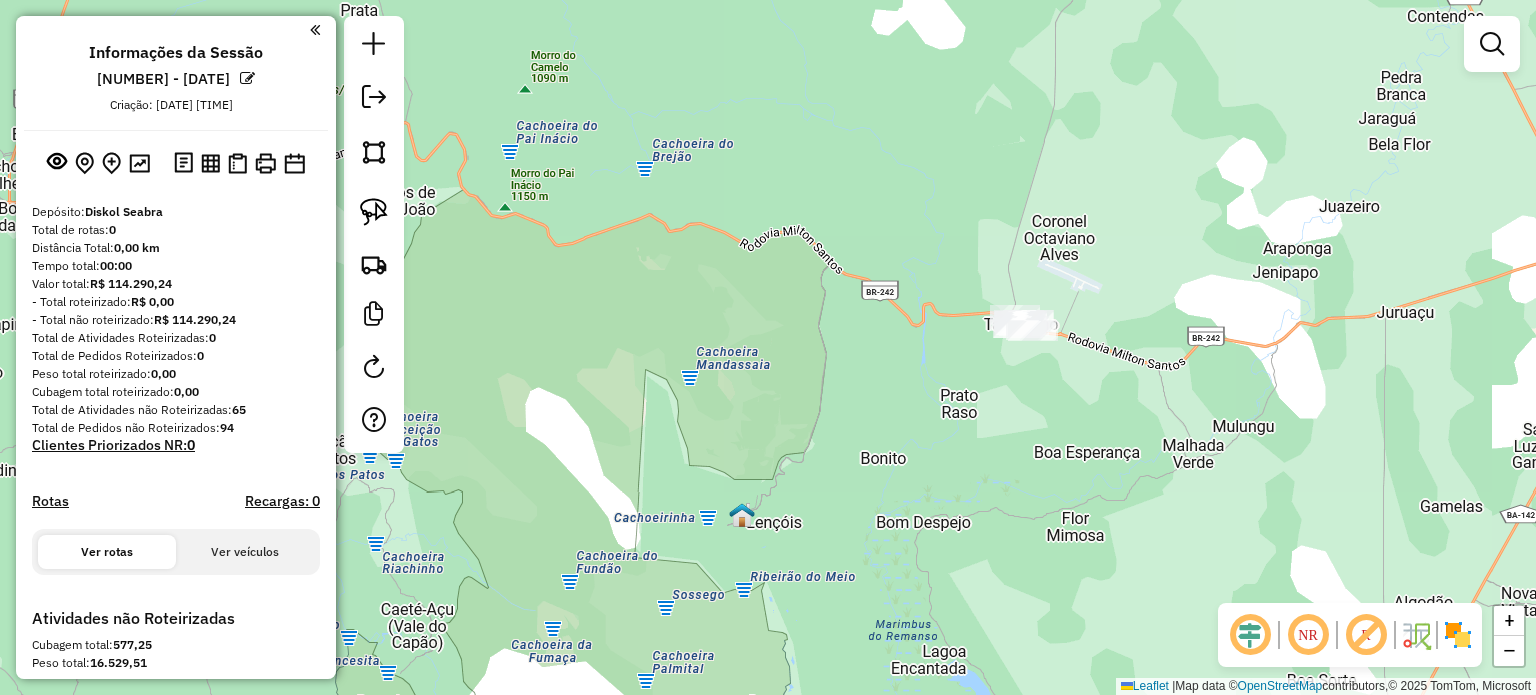 drag, startPoint x: 1044, startPoint y: 379, endPoint x: 1046, endPoint y: 438, distance: 59.03389 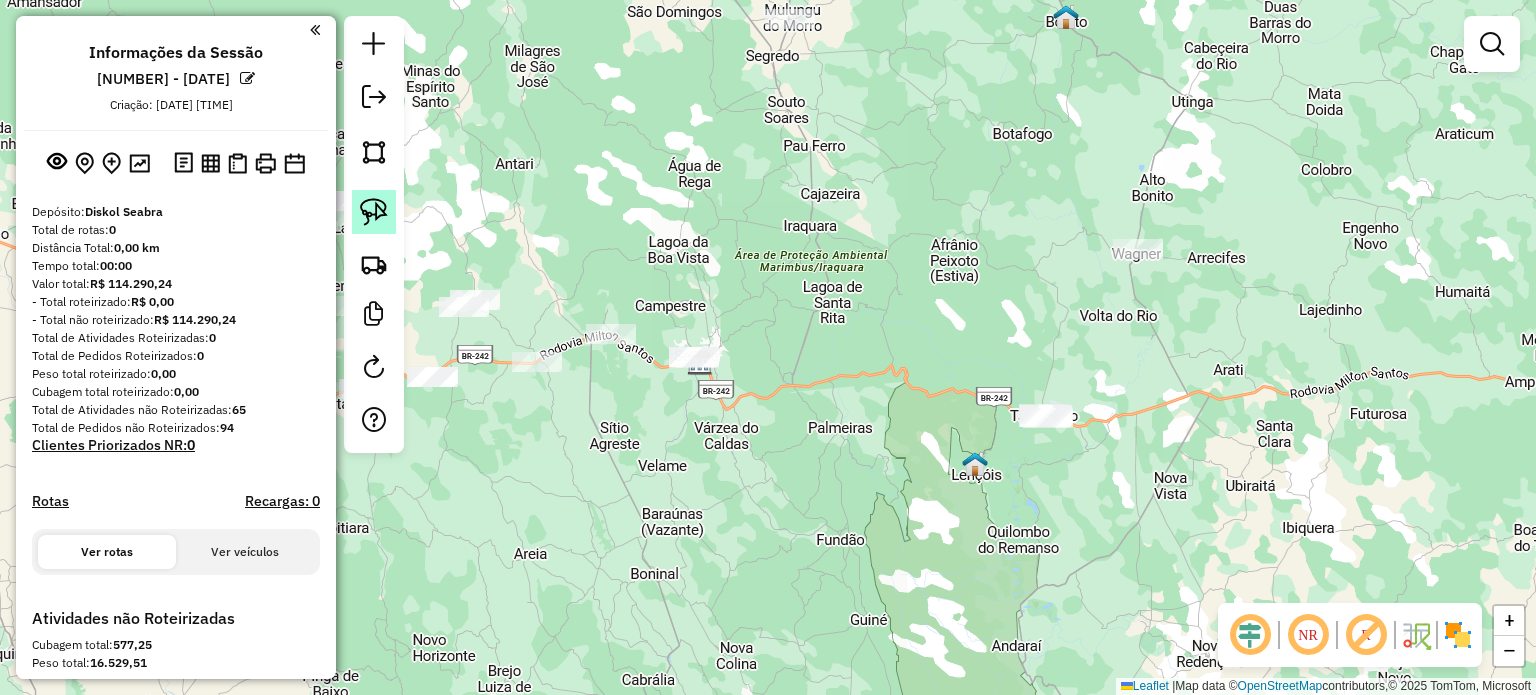 click 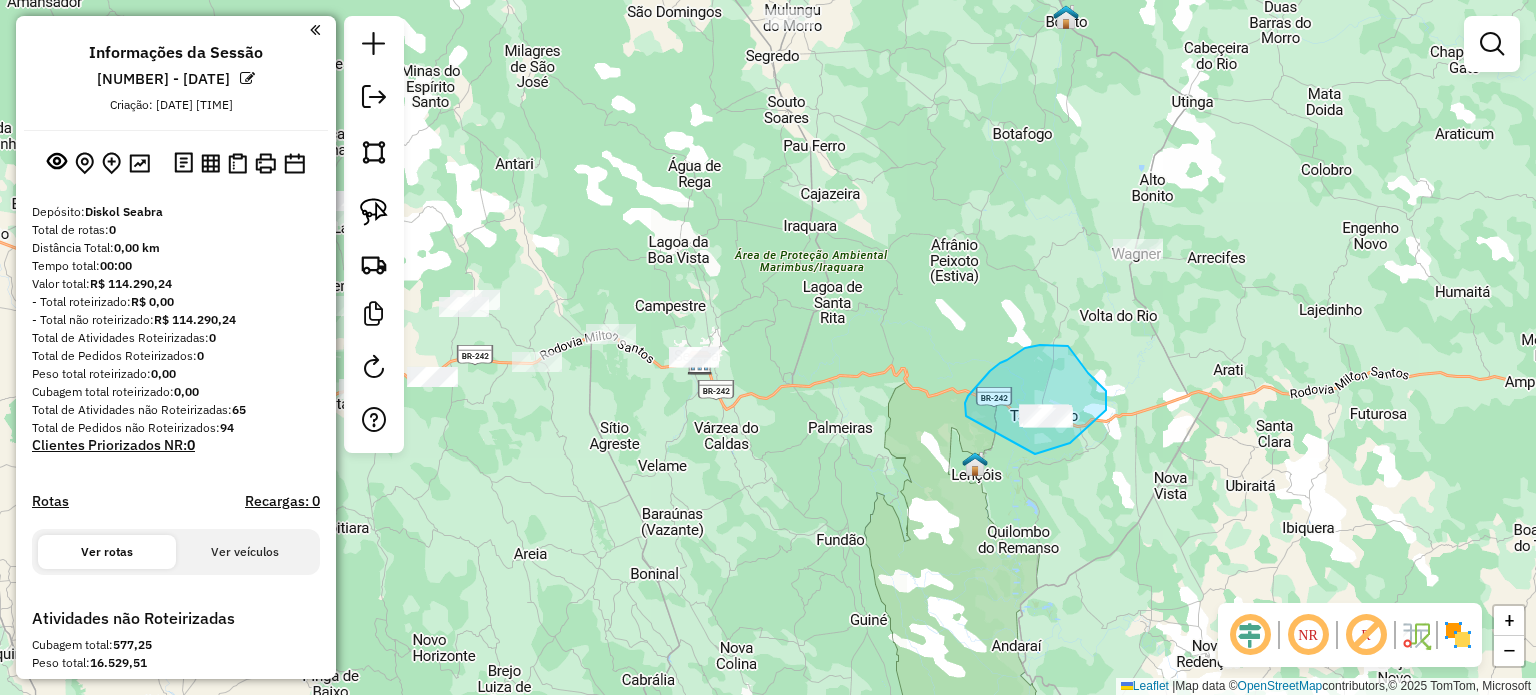 drag, startPoint x: 966, startPoint y: 416, endPoint x: 992, endPoint y: 435, distance: 32.202484 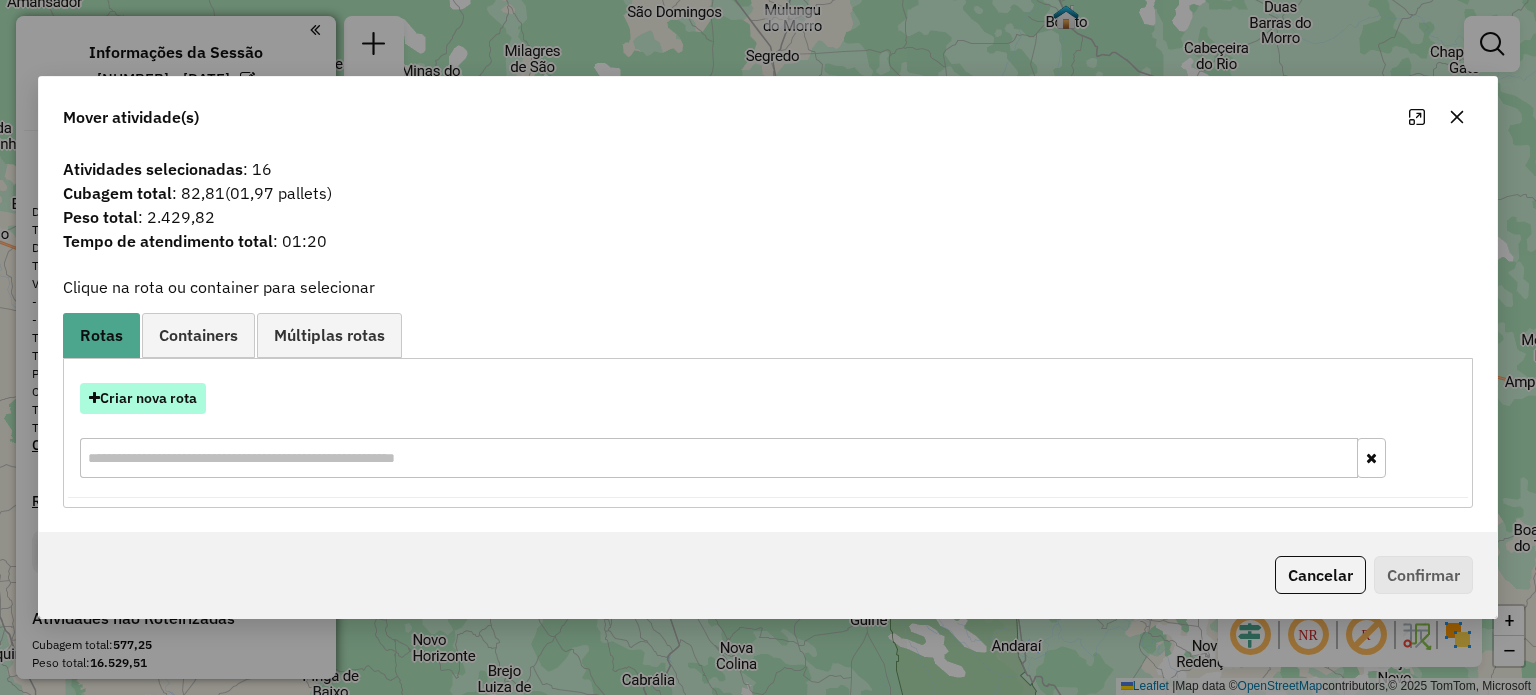 click on "Criar nova rota" at bounding box center [143, 398] 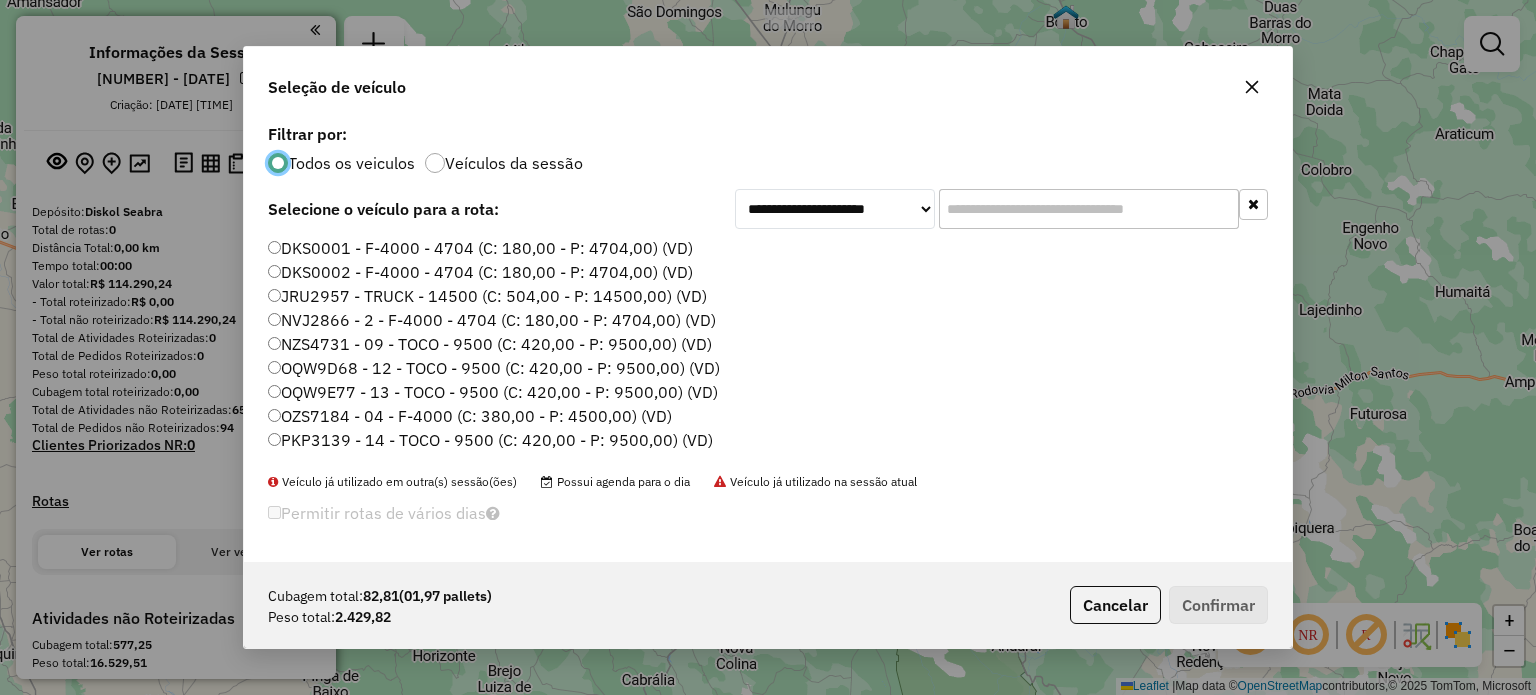 scroll, scrollTop: 10, scrollLeft: 6, axis: both 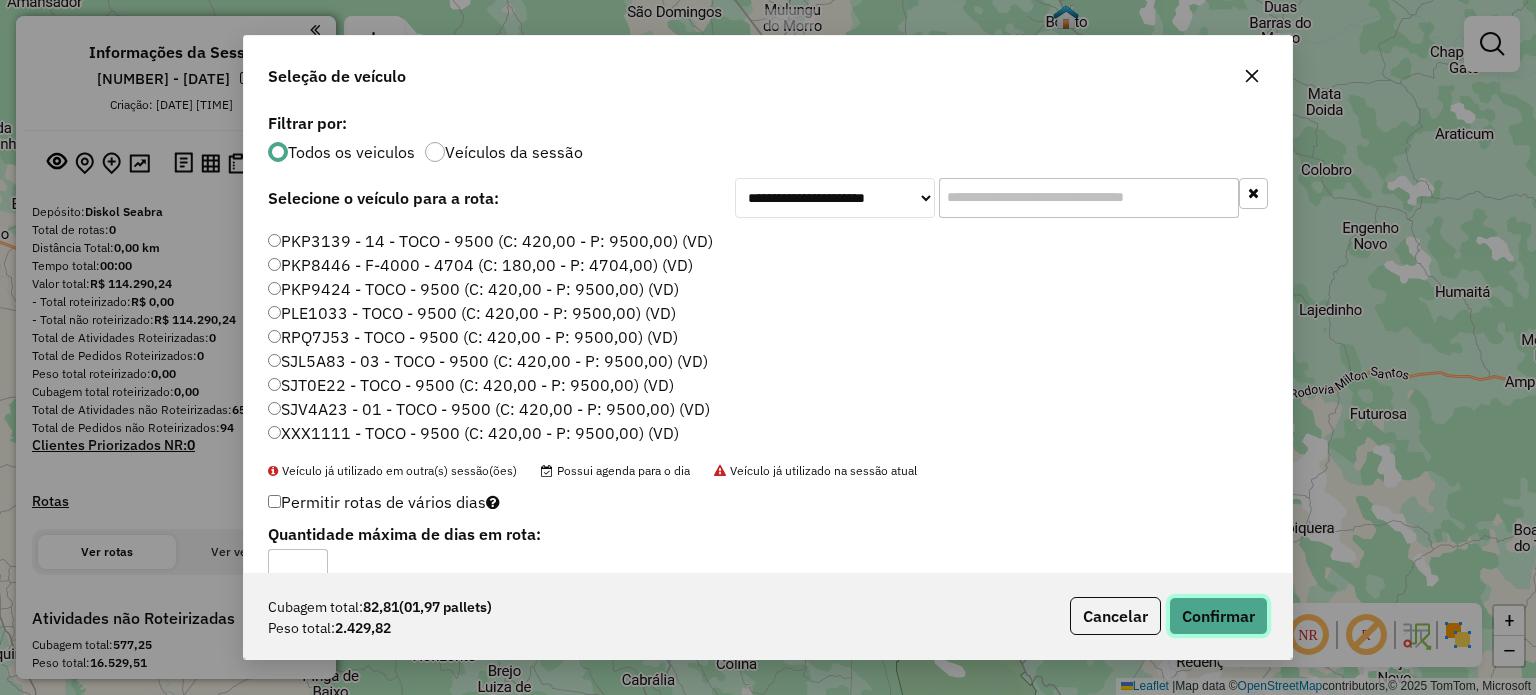 click on "Confirmar" 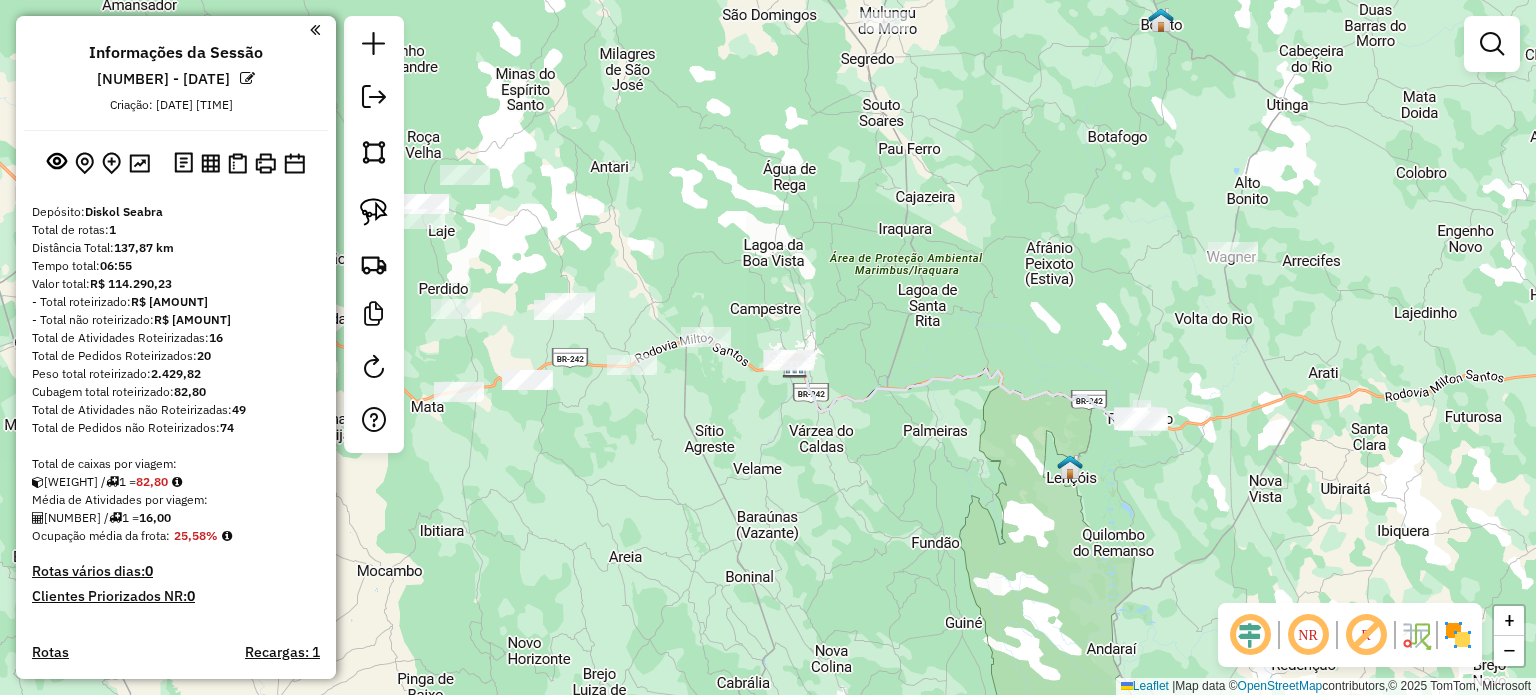 drag, startPoint x: 785, startPoint y: 287, endPoint x: 891, endPoint y: 290, distance: 106.04244 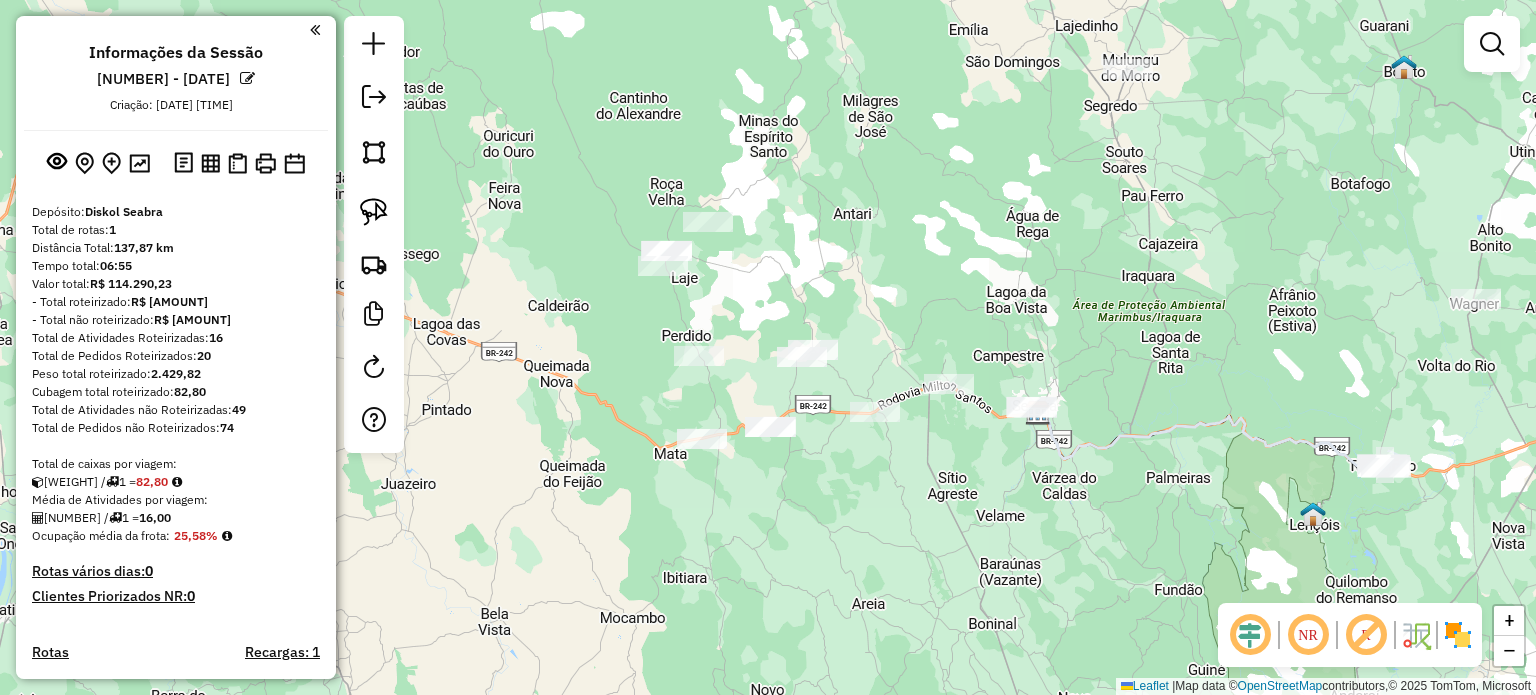 drag, startPoint x: 706, startPoint y: 222, endPoint x: 976, endPoint y: 302, distance: 281.60257 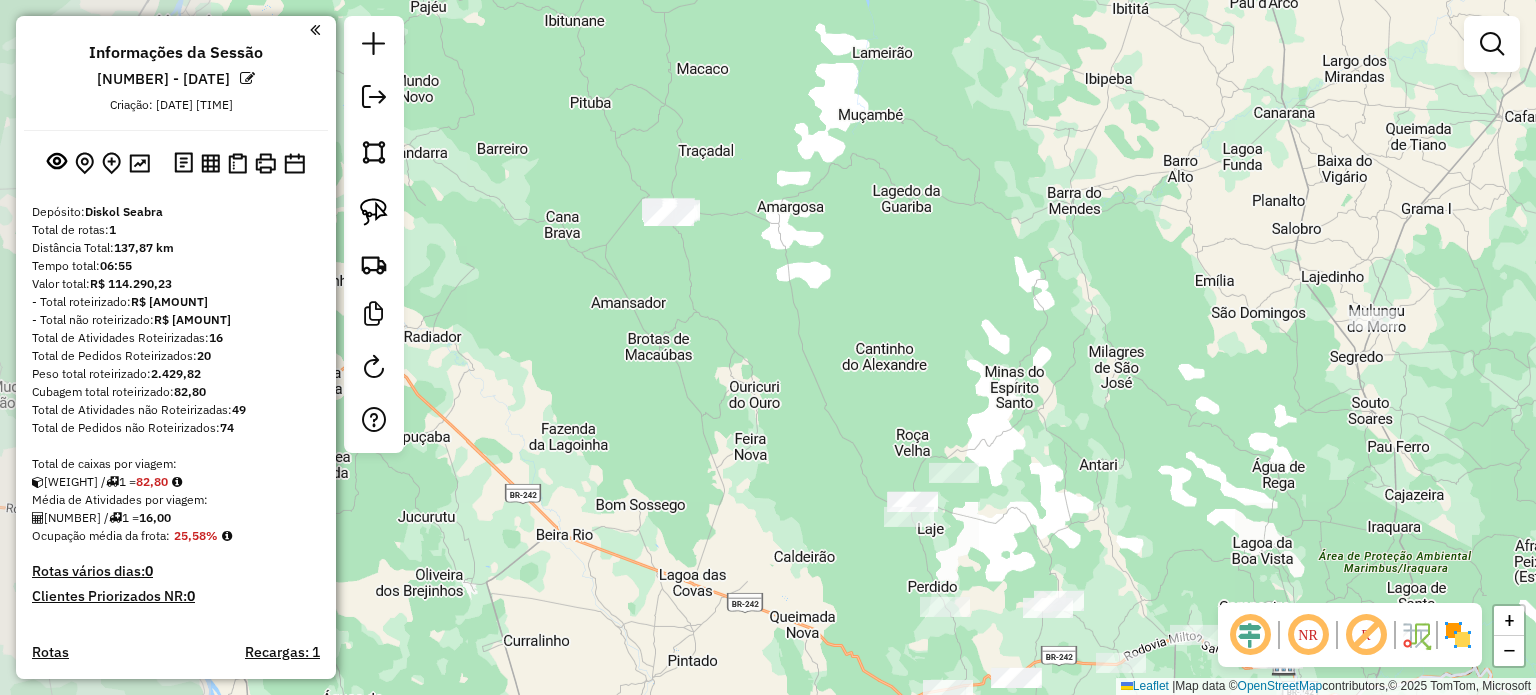 drag, startPoint x: 661, startPoint y: 110, endPoint x: 900, endPoint y: 349, distance: 337.99704 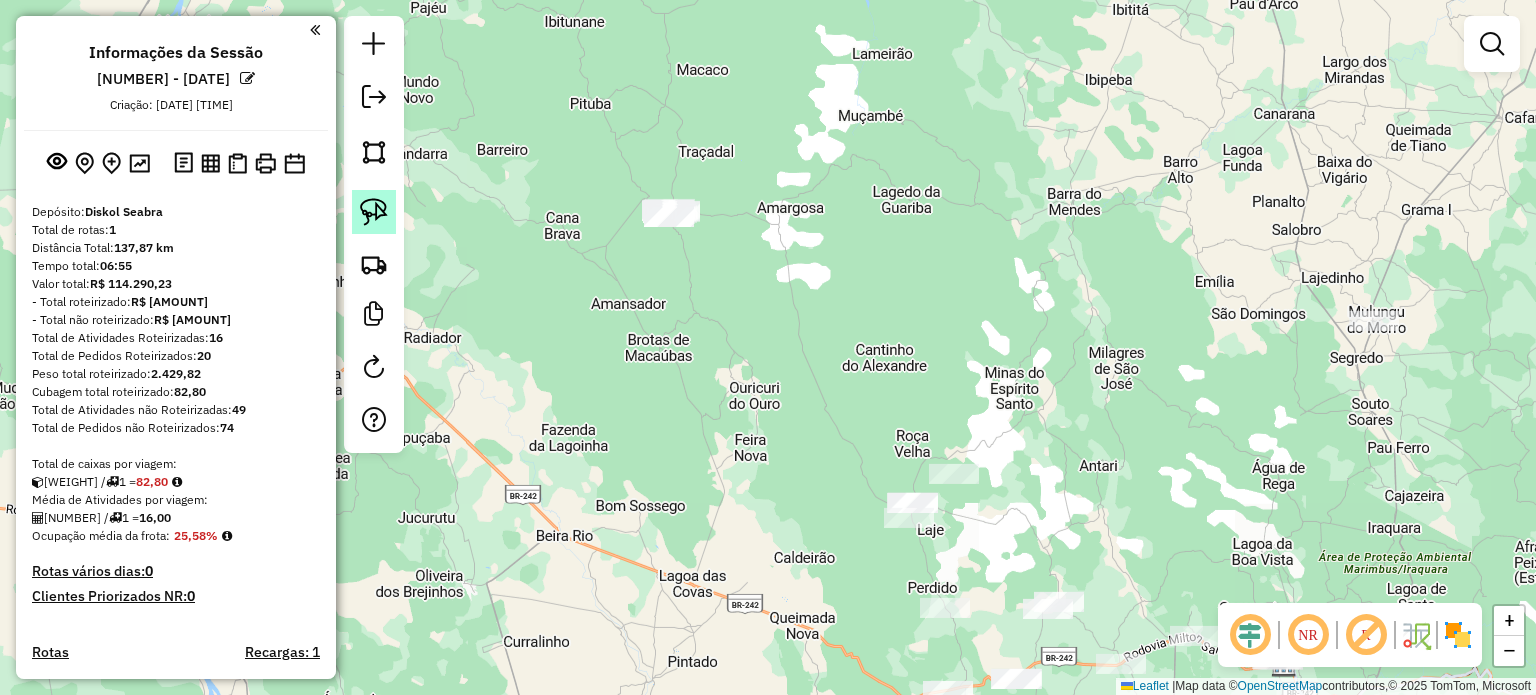 click 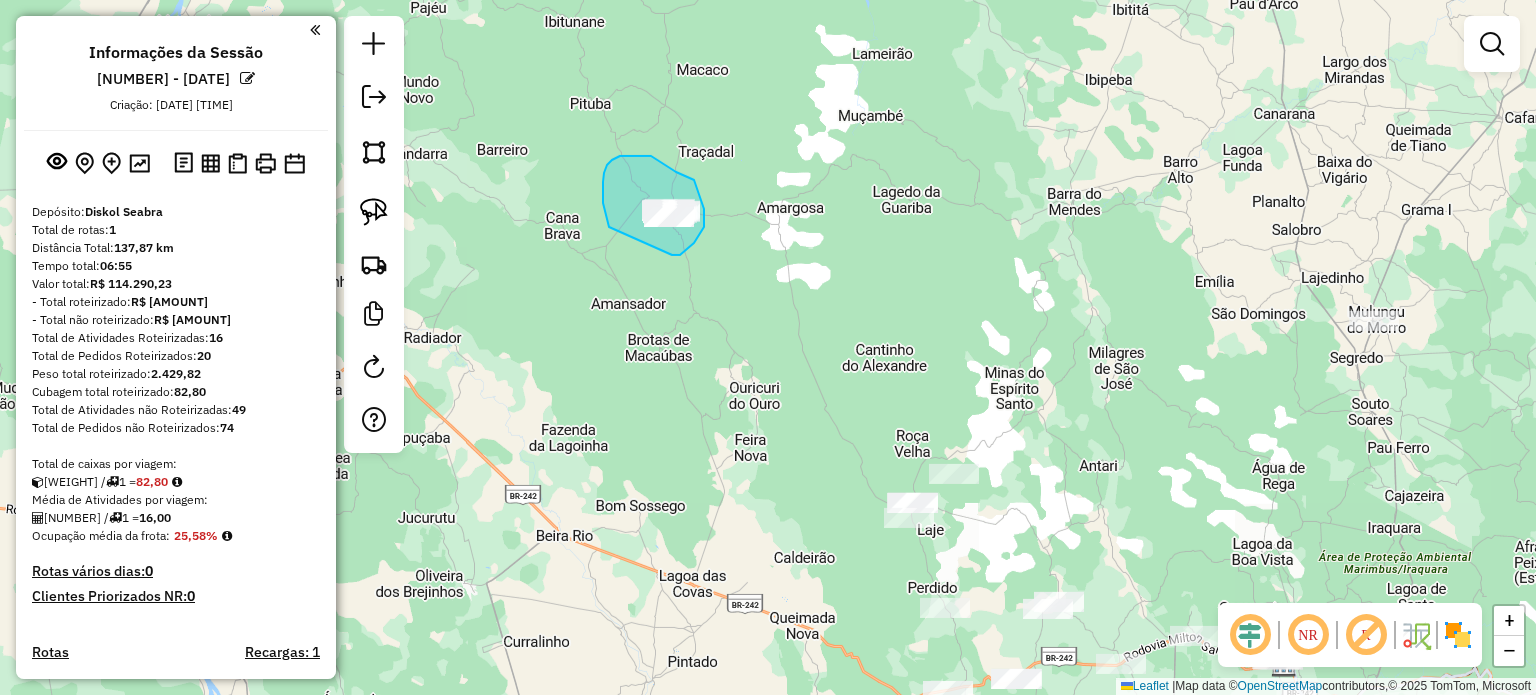 drag, startPoint x: 603, startPoint y: 182, endPoint x: 644, endPoint y: 247, distance: 76.8505 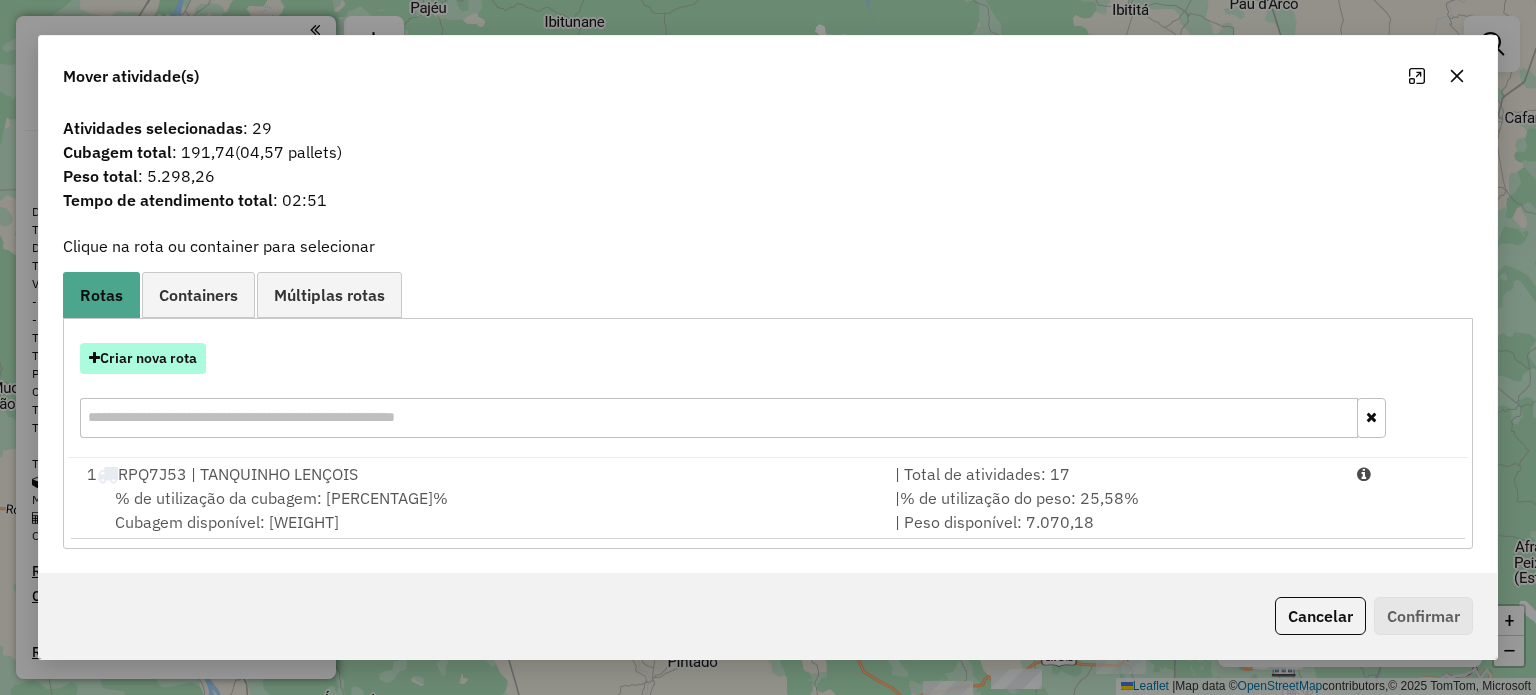 click on "Criar nova rota" at bounding box center [143, 358] 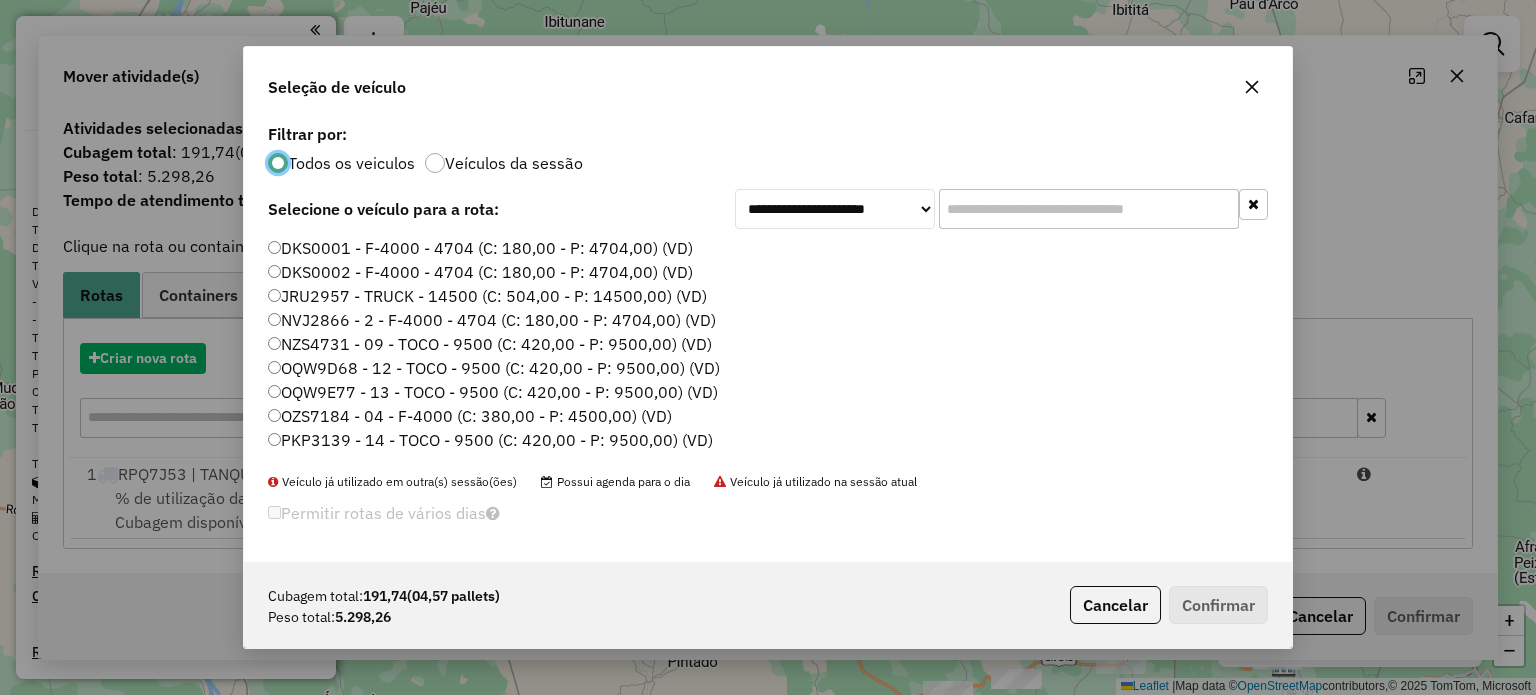 scroll, scrollTop: 10, scrollLeft: 6, axis: both 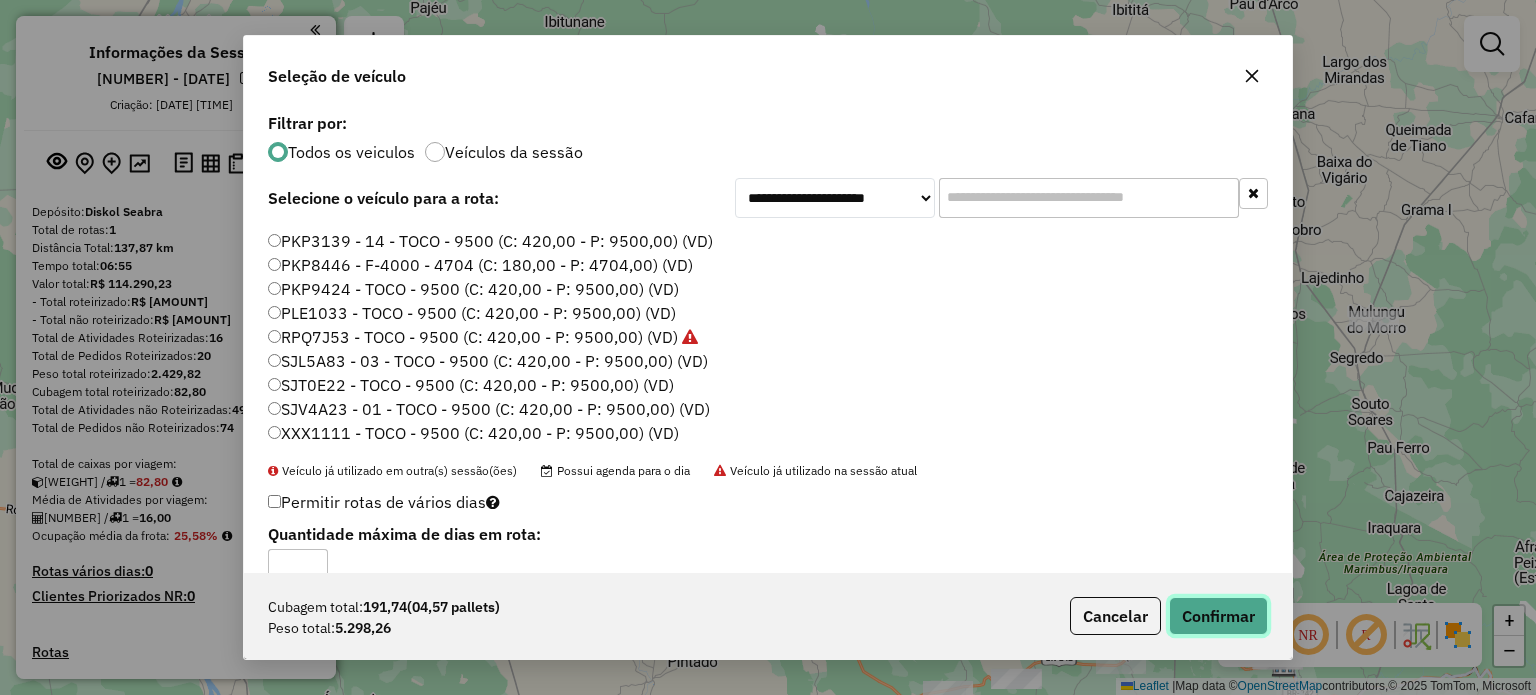 click on "Confirmar" 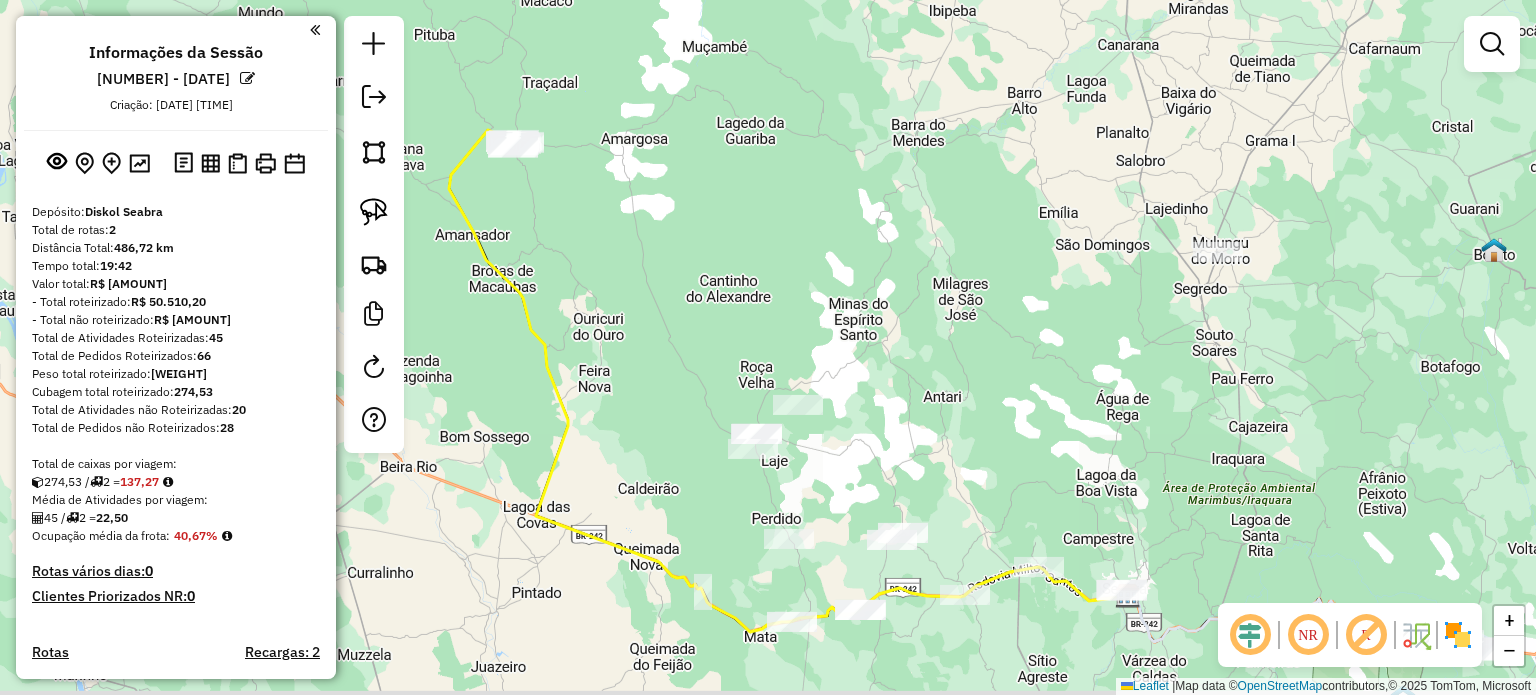 drag, startPoint x: 1087, startPoint y: 447, endPoint x: 907, endPoint y: 359, distance: 200.35968 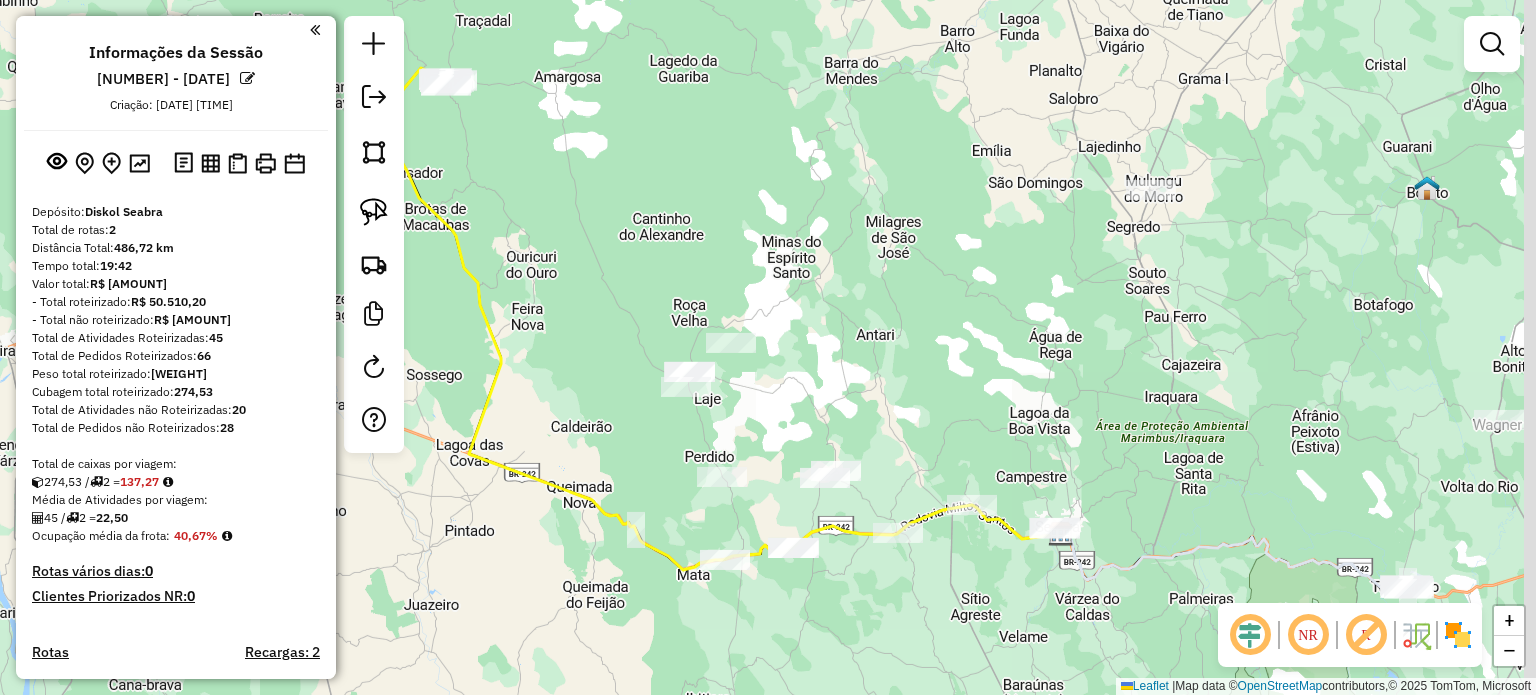 drag, startPoint x: 1045, startPoint y: 462, endPoint x: 870, endPoint y: 405, distance: 184.0489 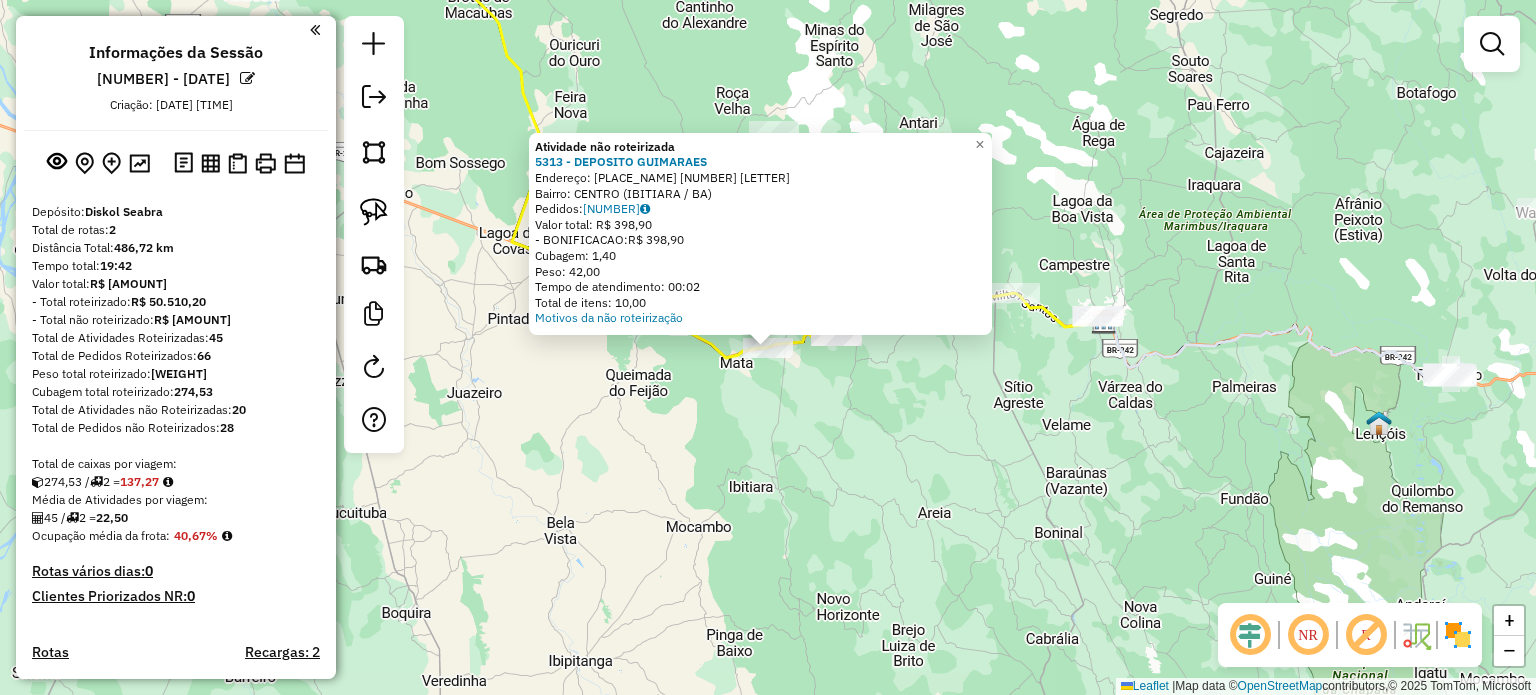 click on "Atividade não roteirizada 5313 - DEPOSITO GUIMARAES  Endereço:  POVOADO LAGOA DIONISIO SN   Bairro: CENTRO ([CITY] / [STATE])   Pedidos:  02537767   Valor total: R$ 398,90   - BONIFICACAO:  R$ 398,90   Cubagem: 1,40   Peso: 42,00   Tempo de atendimento: 00:02   Total de itens: 10,00  Motivos da não roteirização × Janela de atendimento Grade de atendimento Capacidade Transportadoras Veículos Cliente Pedidos  Rotas Selecione os dias de semana para filtrar as janelas de atendimento  Seg   Ter   Qua   Qui   Sex   Sáb   Dom  Informe o período da janela de atendimento: De: Até:  Filtrar exatamente a janela do cliente  Considerar janela de atendimento padrão  Selecione os dias de semana para filtrar as grades de atendimento  Seg   Ter   Qua   Qui   Sex   Sáb   Dom   Considerar clientes sem dia de atendimento cadastrado  Clientes fora do dia de atendimento selecionado Filtrar as atividades entre os valores definidos abaixo:  Peso mínimo:   Peso máximo:   Cubagem mínima:   Cubagem máxima:   De:   Até:  +" 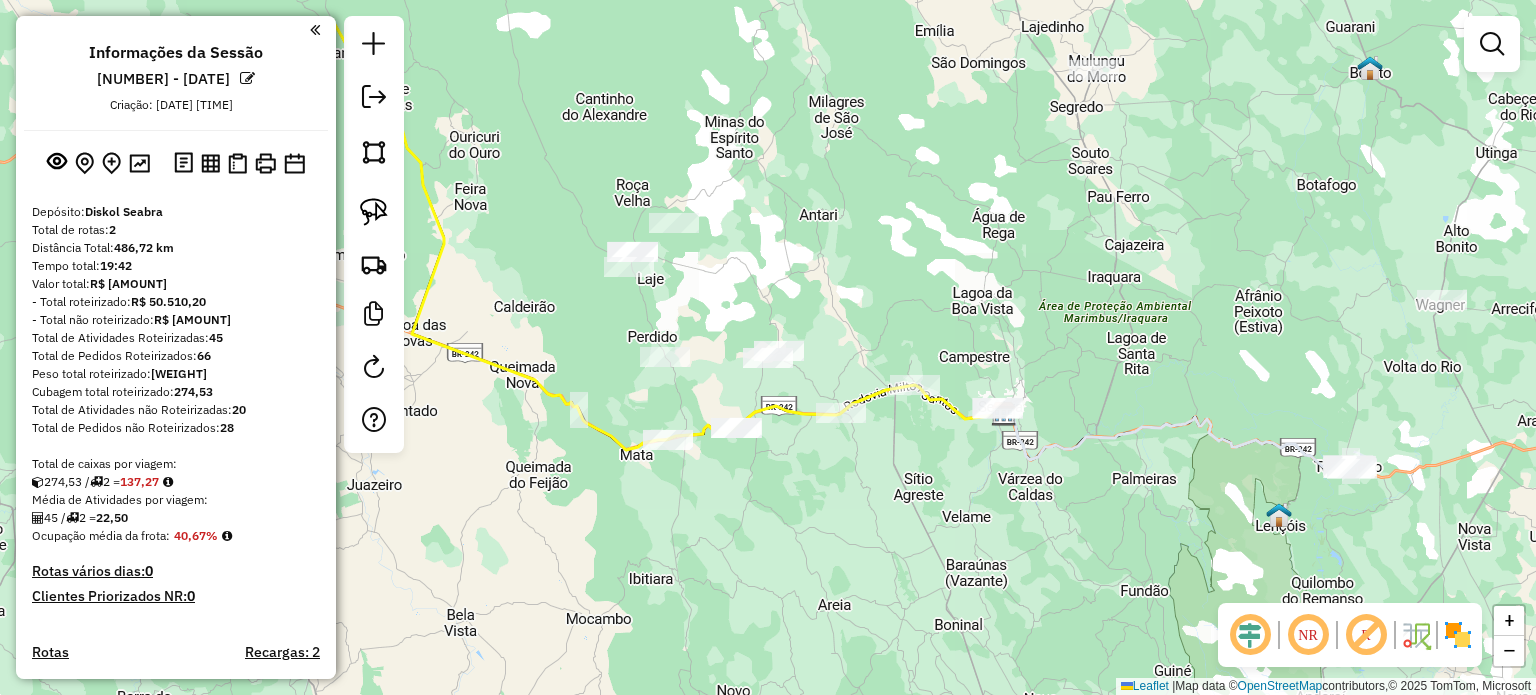 drag, startPoint x: 1188, startPoint y: 231, endPoint x: 1088, endPoint y: 323, distance: 135.88231 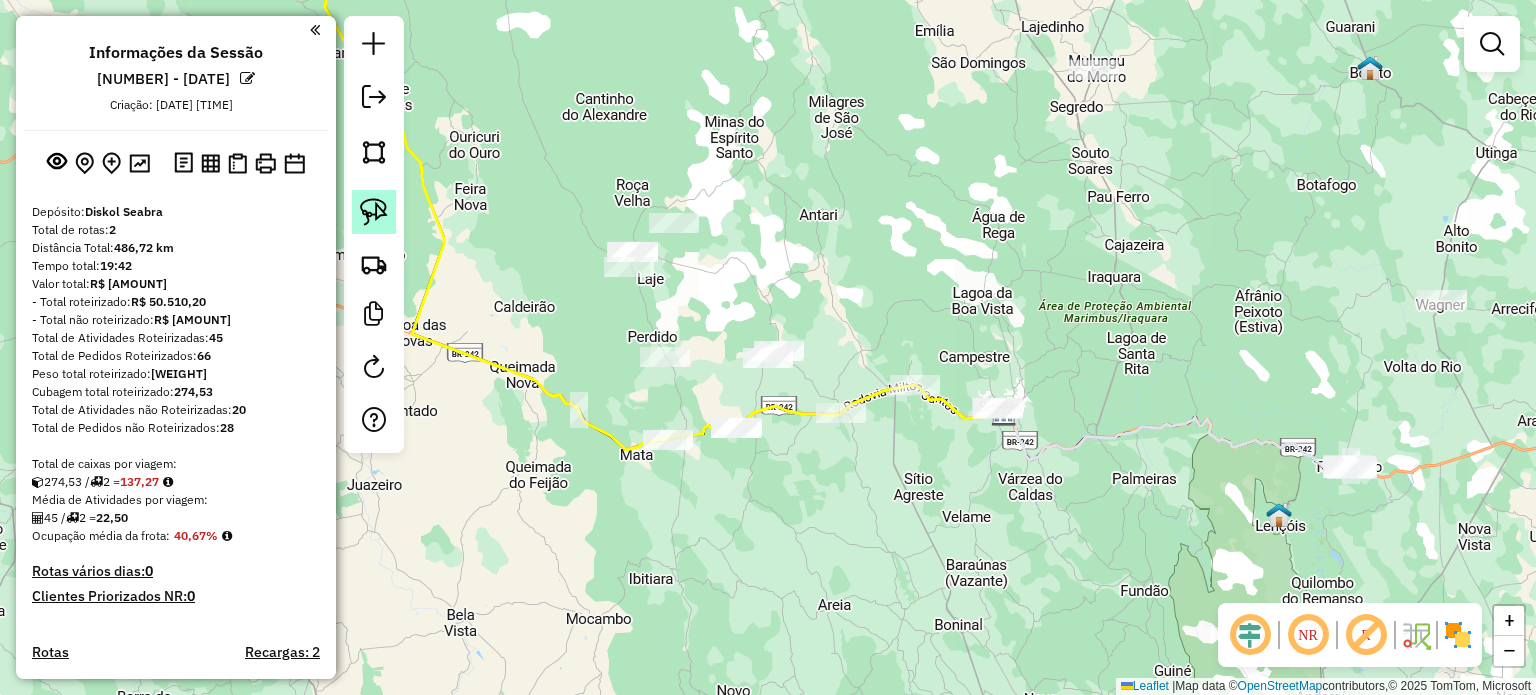 click 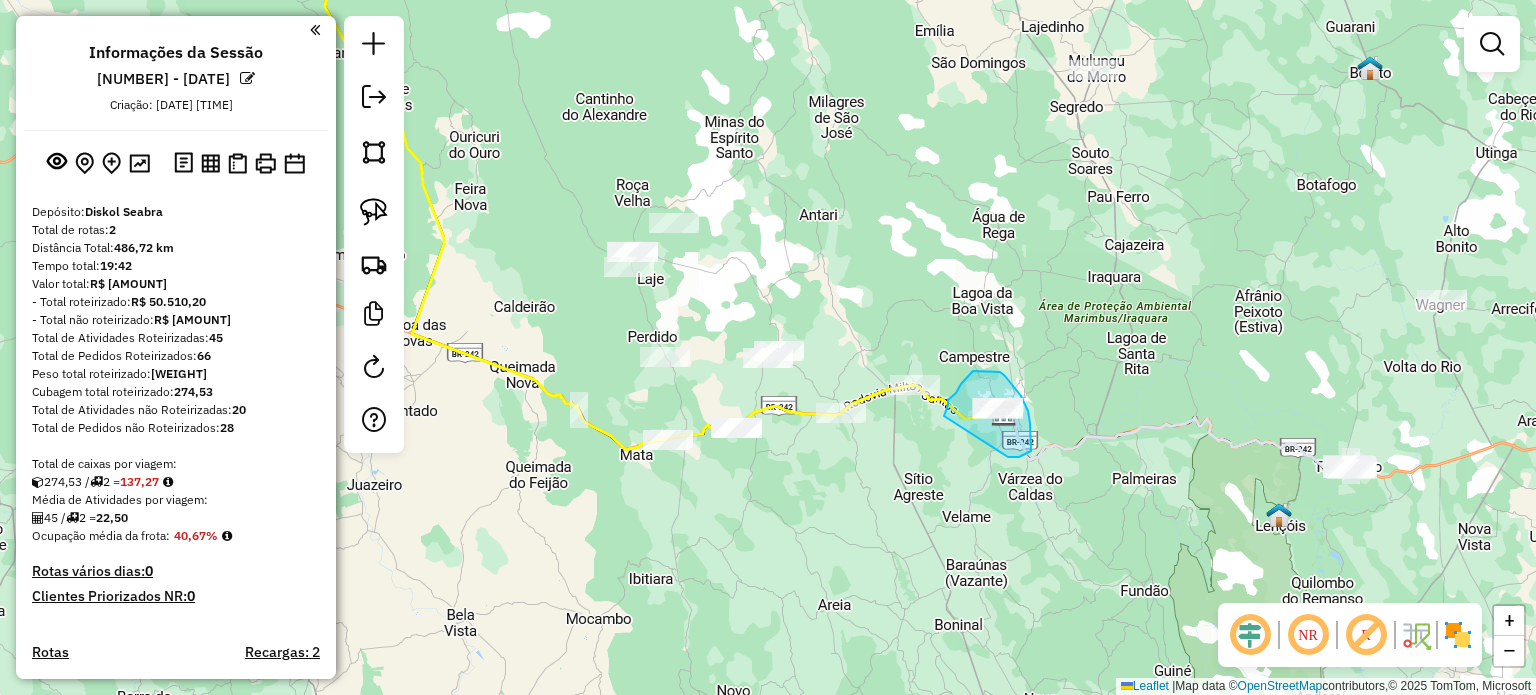 drag, startPoint x: 944, startPoint y: 416, endPoint x: 1002, endPoint y: 457, distance: 71.02816 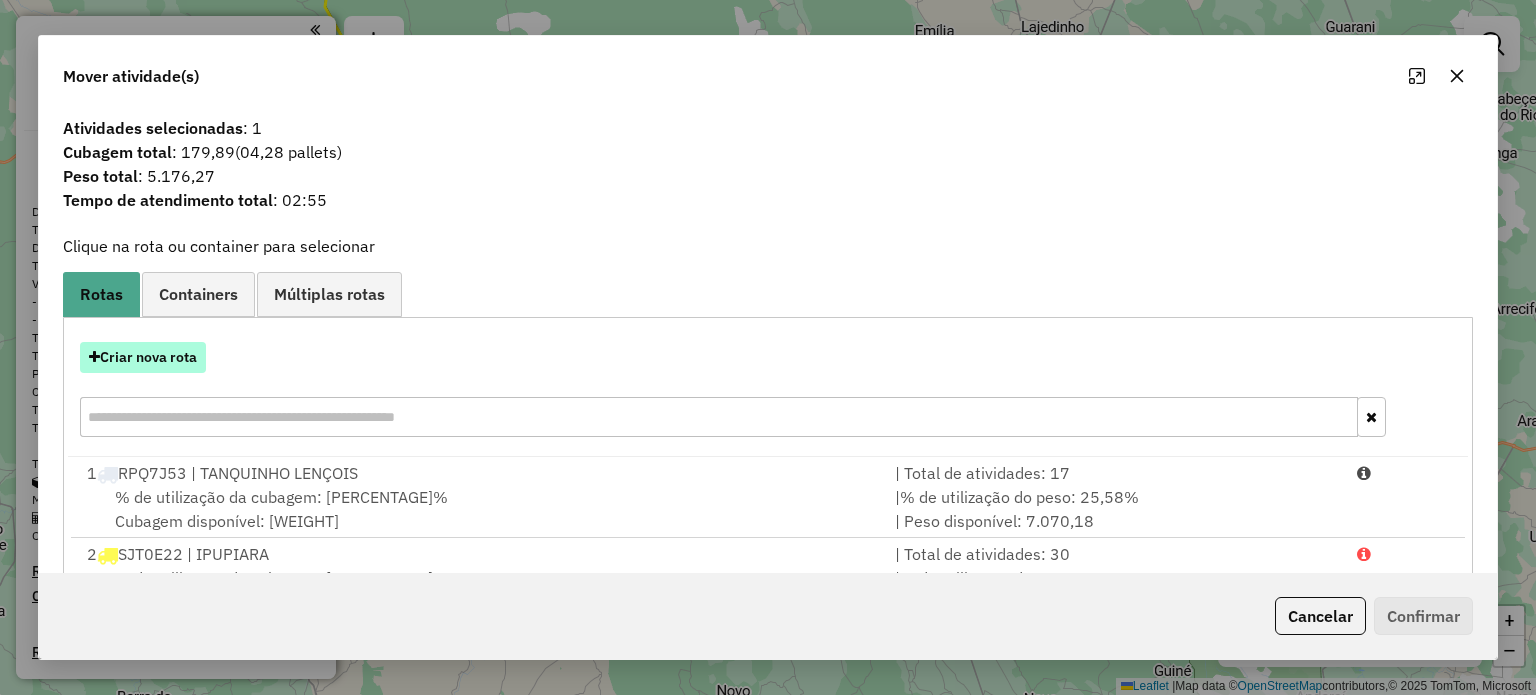 click on "Criar nova rota" at bounding box center (143, 357) 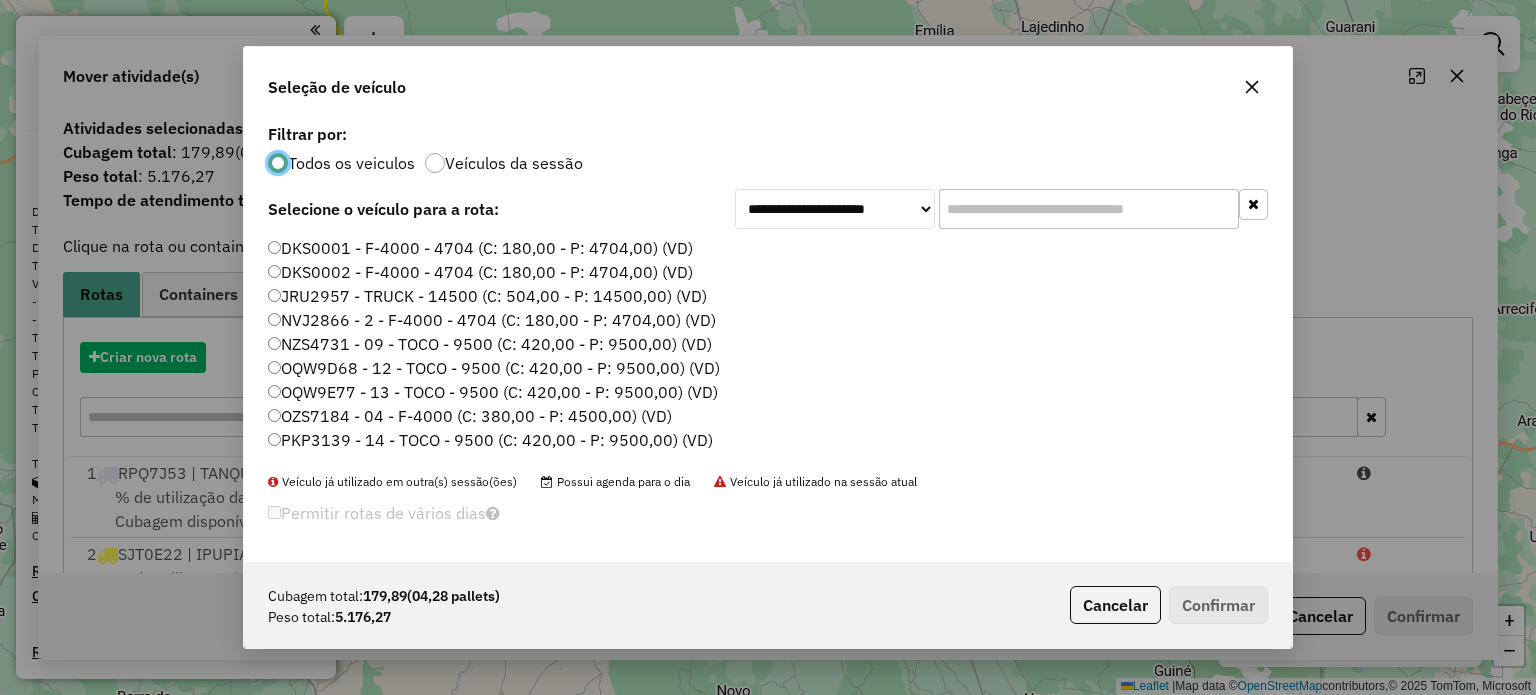 scroll, scrollTop: 10, scrollLeft: 6, axis: both 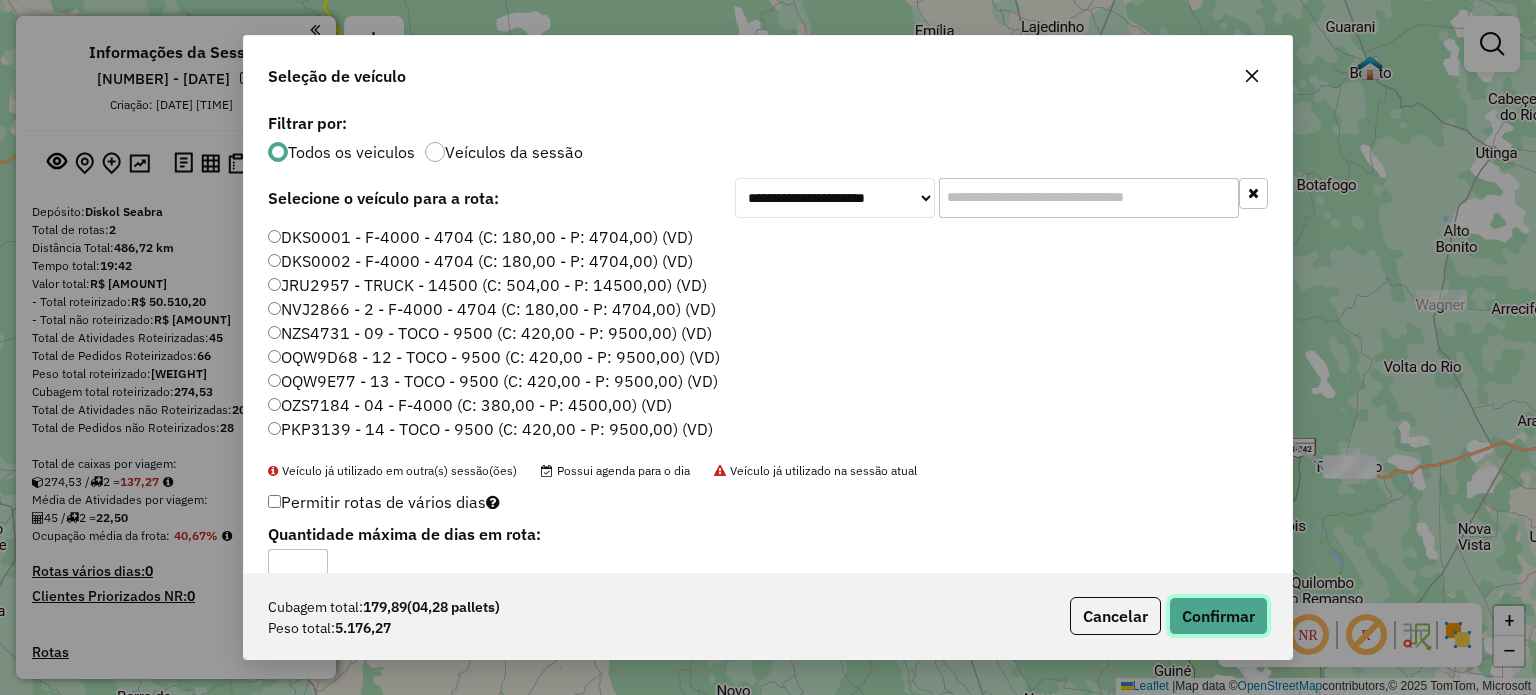 click on "Confirmar" 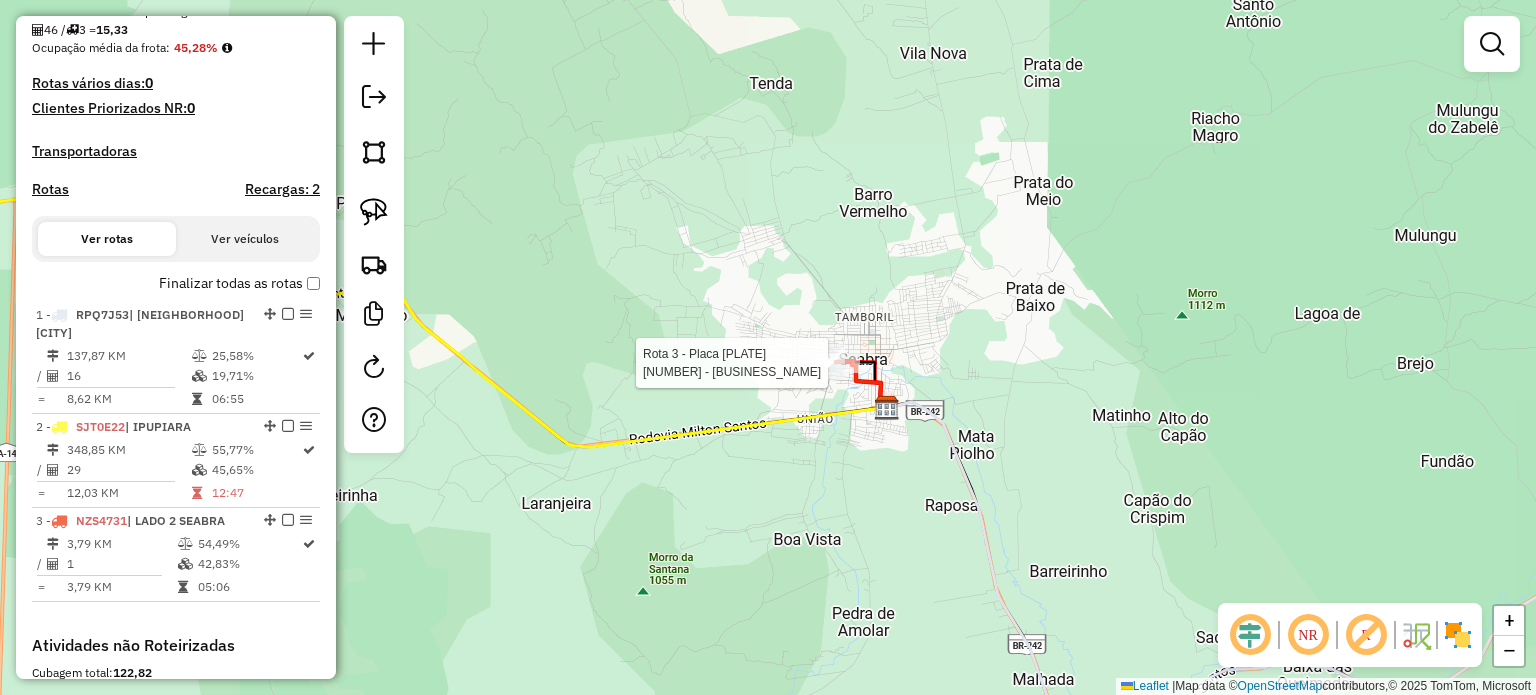 select on "**********" 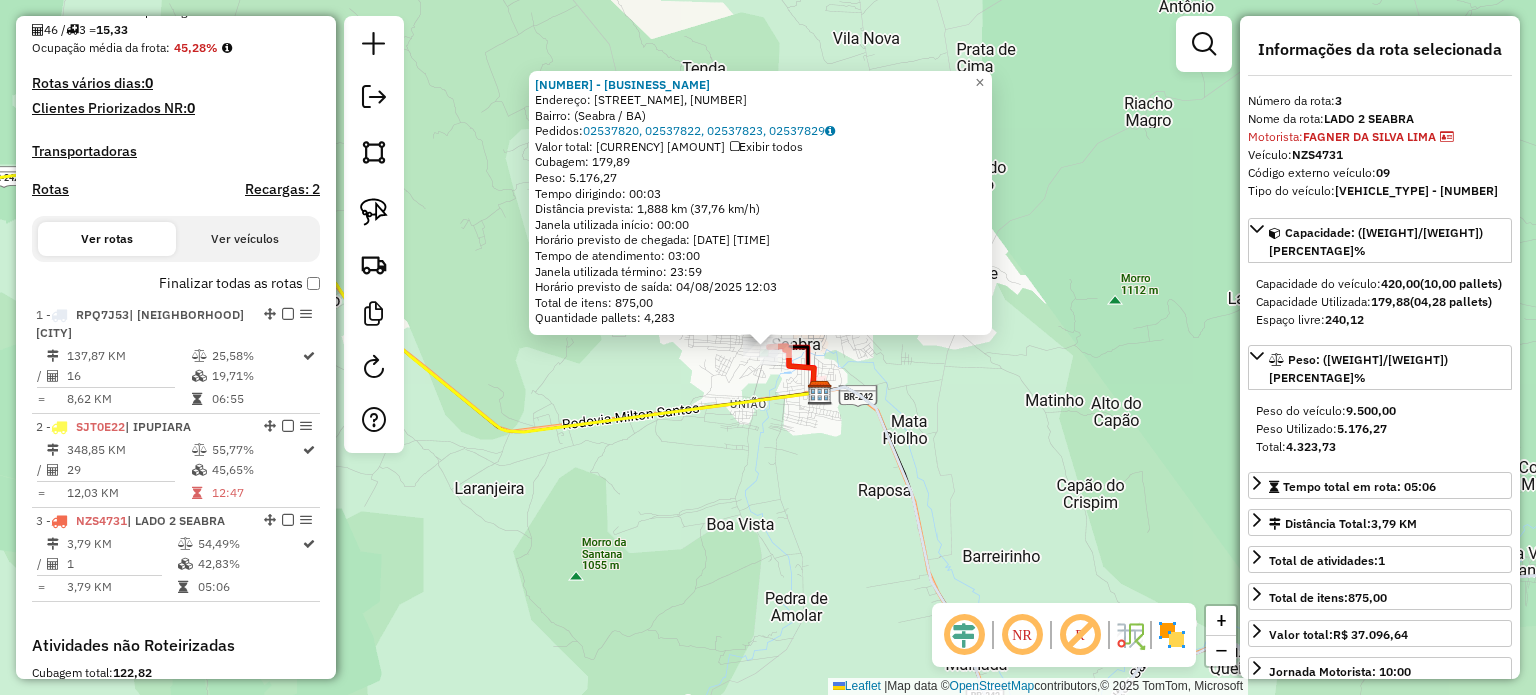 scroll, scrollTop: 803, scrollLeft: 0, axis: vertical 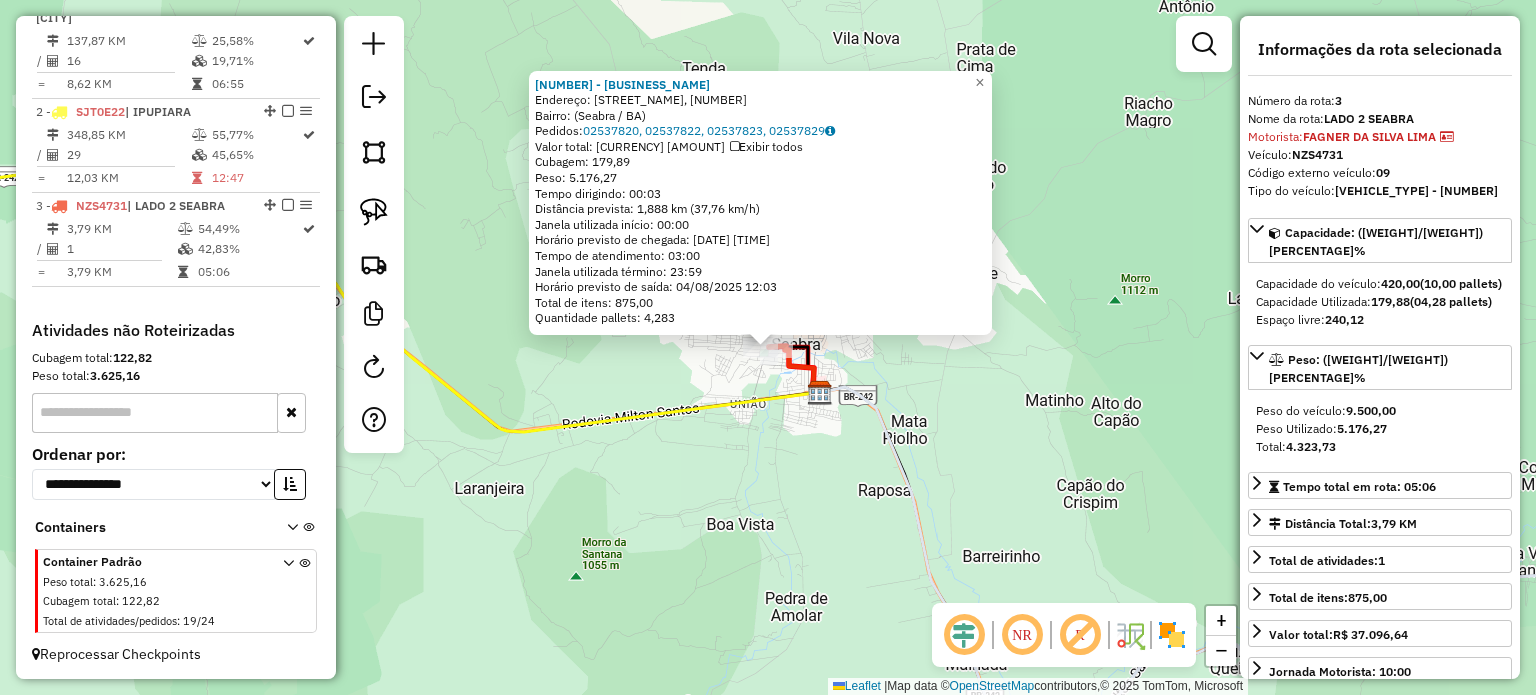 click on "[BUSINESS_NAME] [CITY] - [SOFTWARE_NAME] [STREET_NAME], [NUMBER] Bairro:  ([CITY] / [STATE])  Pedidos:  [NUMBER], [NUMBER], [NUMBER], [NUMBER]   Valor total: [CURRENCY] [AMOUNT]   Exibir todos   Cubagem: [WEIGHT]  Peso: [WEIGHT]  Tempo dirigindo: [TIME]   Distância prevista: [DISTANCE] km ([SPEED] km/h)   Janela utilizada início: [TIME]   Horário previsto de chegada: [DATE] [TIME]   Tempo de atendimento: [TIME]   Janela utilizada término: [TIME]   Horário previsto de saída: [DATE] [TIME]   Total de itens: [AMOUNT]   Quantidade pallets: [WEIGHT]  × Janela de atendimento Grade de atendimento Capacidade Transportadoras Veículos Cliente Pedidos  Rotas Selecione os dias de semana para filtrar as janelas de atendimento  Seg   Ter   Qua   Qui   Sex   Sáb   Dom  Informe o período da janela de atendimento: De: Até:  Filtrar exatamente a janela do cliente  Considerar janela de atendimento padrão  Selecione os dias de semana para filtrar as grades de atendimento  Seg   Ter   Qua   Qui   Sex   Sáb   Dom   Peso mínimo:" 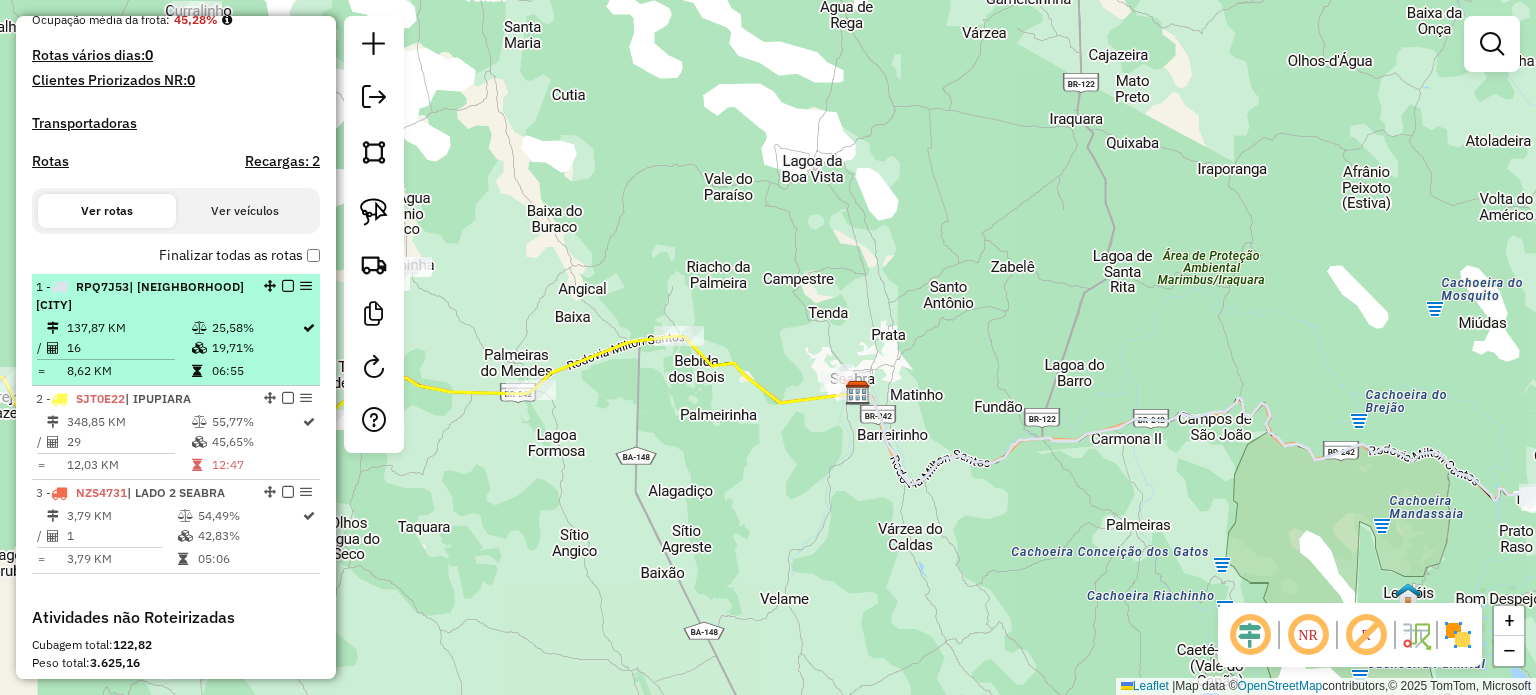 scroll, scrollTop: 403, scrollLeft: 0, axis: vertical 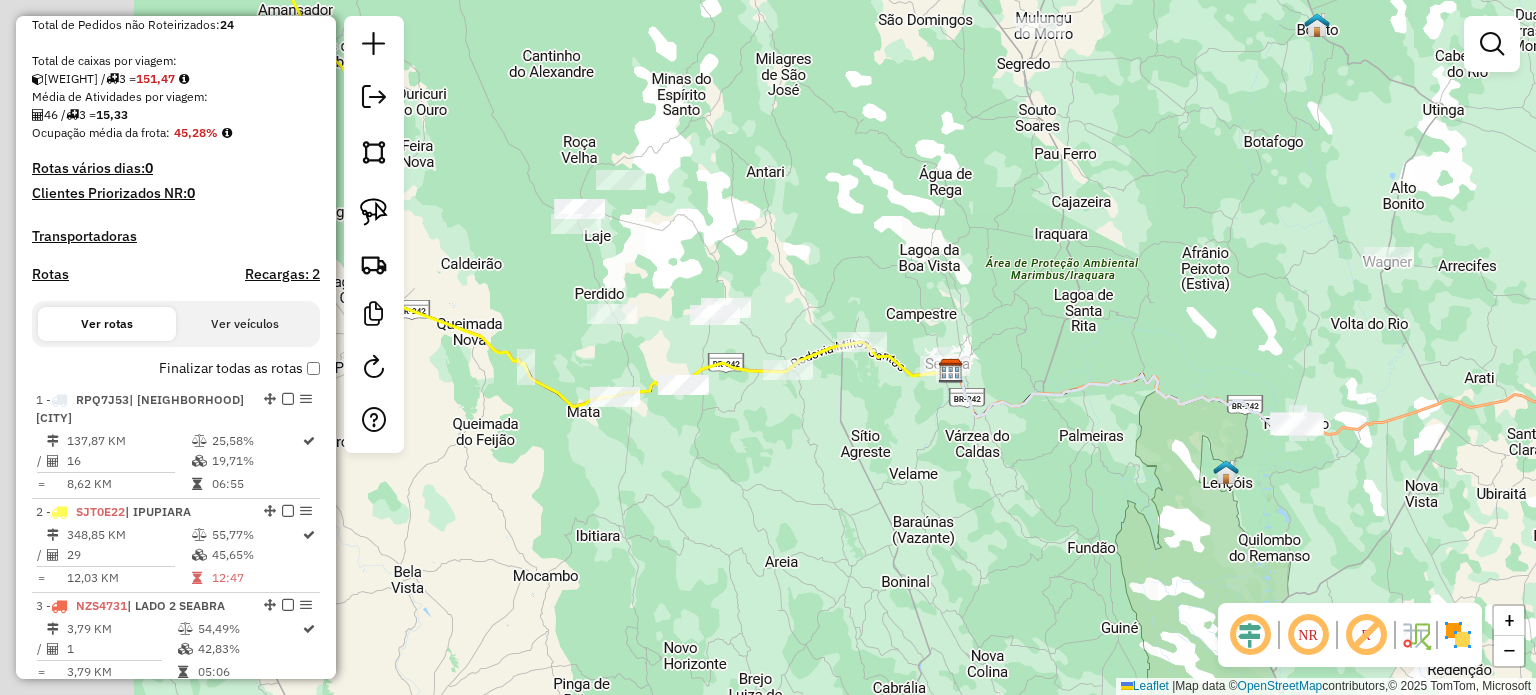 drag, startPoint x: 811, startPoint y: 321, endPoint x: 1043, endPoint y: 340, distance: 232.77672 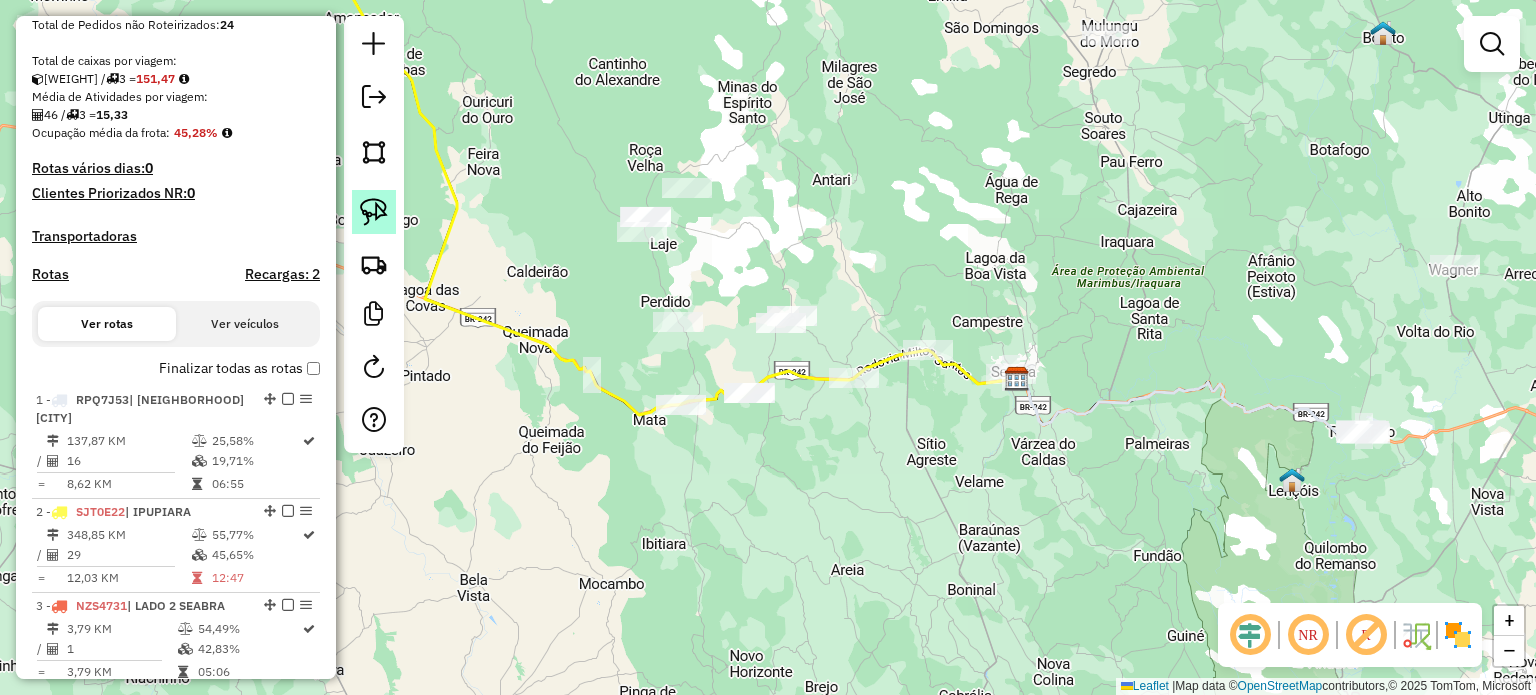 click 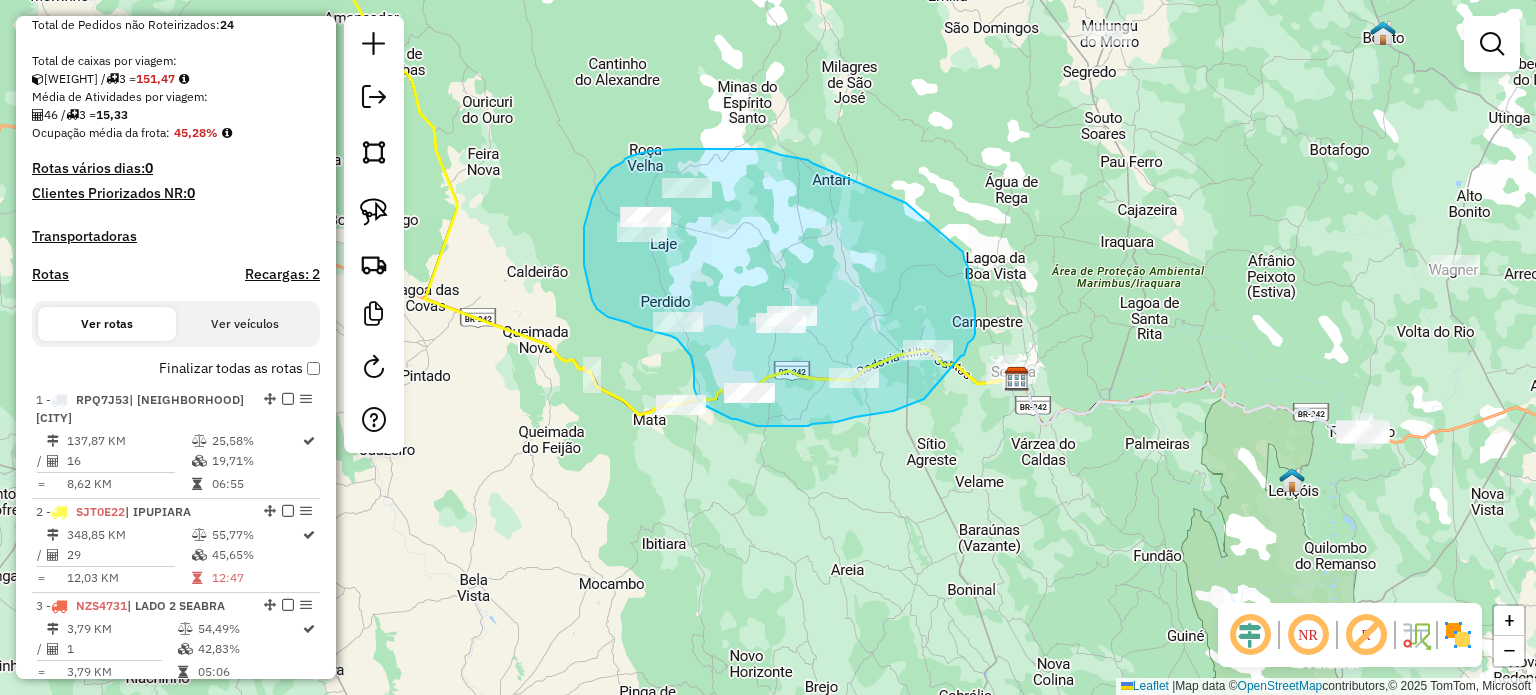 drag, startPoint x: 924, startPoint y: 399, endPoint x: 949, endPoint y: 365, distance: 42.201897 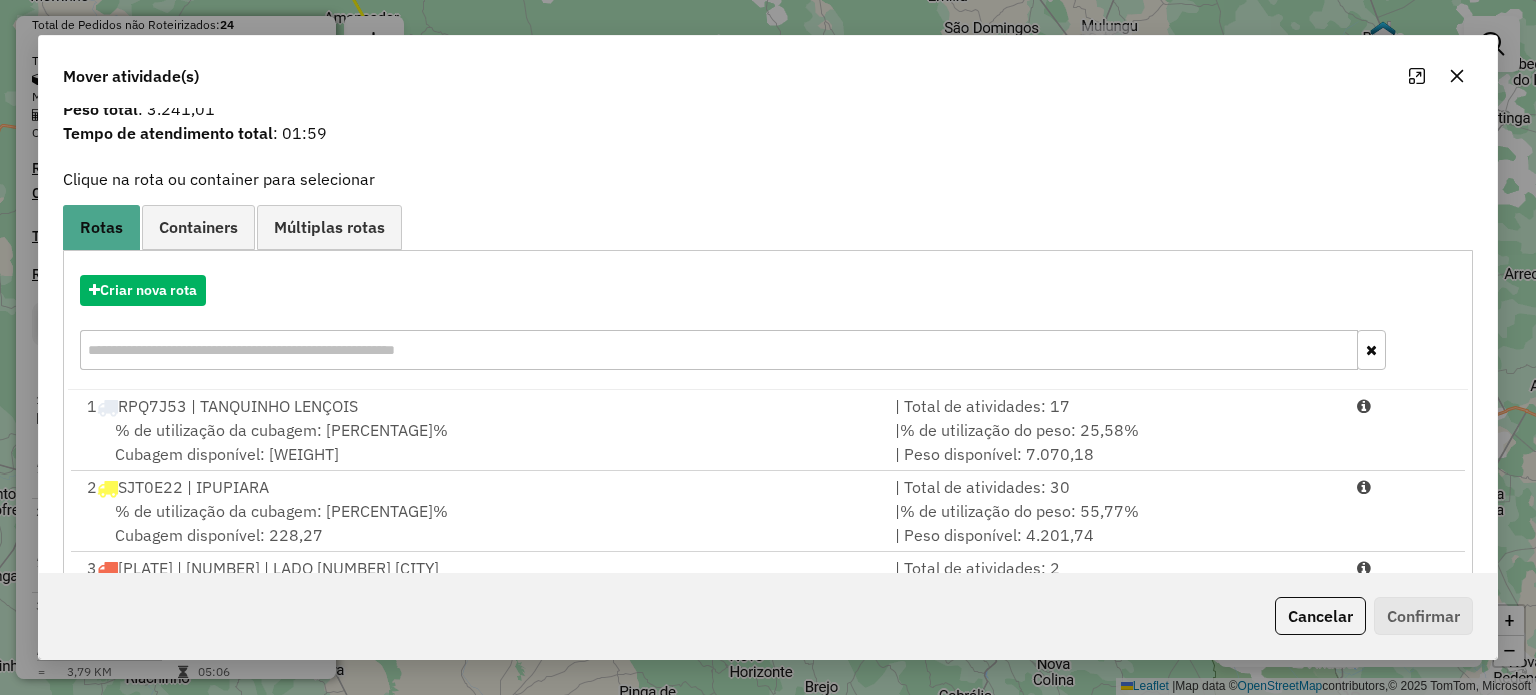 scroll, scrollTop: 160, scrollLeft: 0, axis: vertical 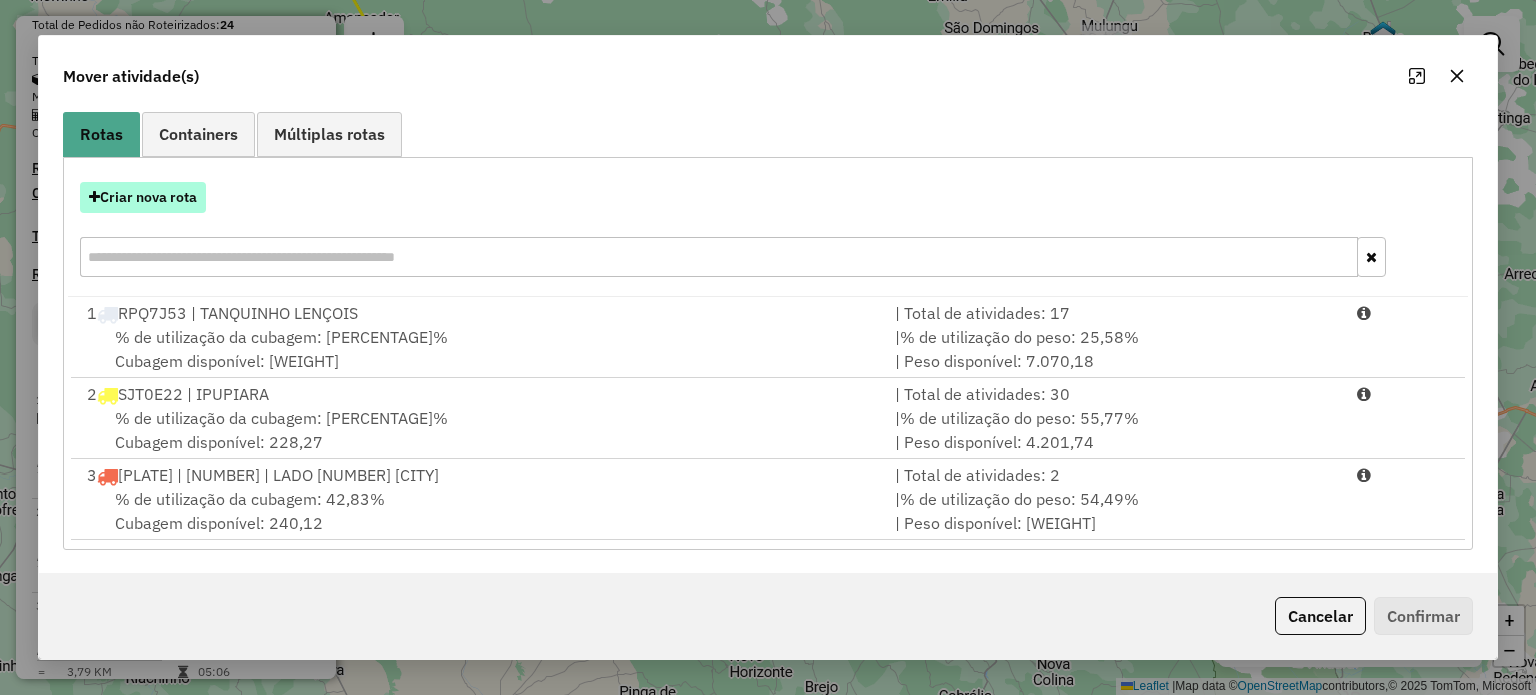 click on "Criar nova rota" at bounding box center (143, 197) 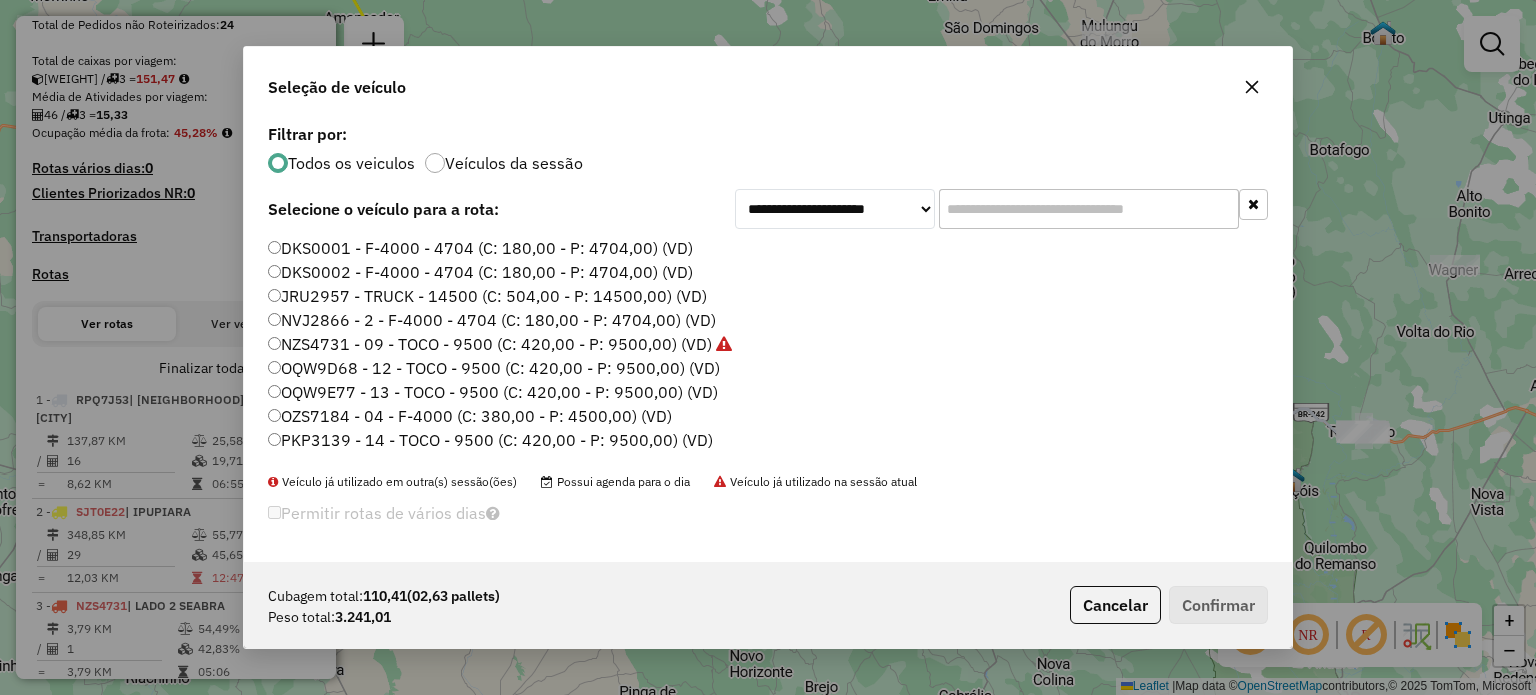 scroll, scrollTop: 10, scrollLeft: 6, axis: both 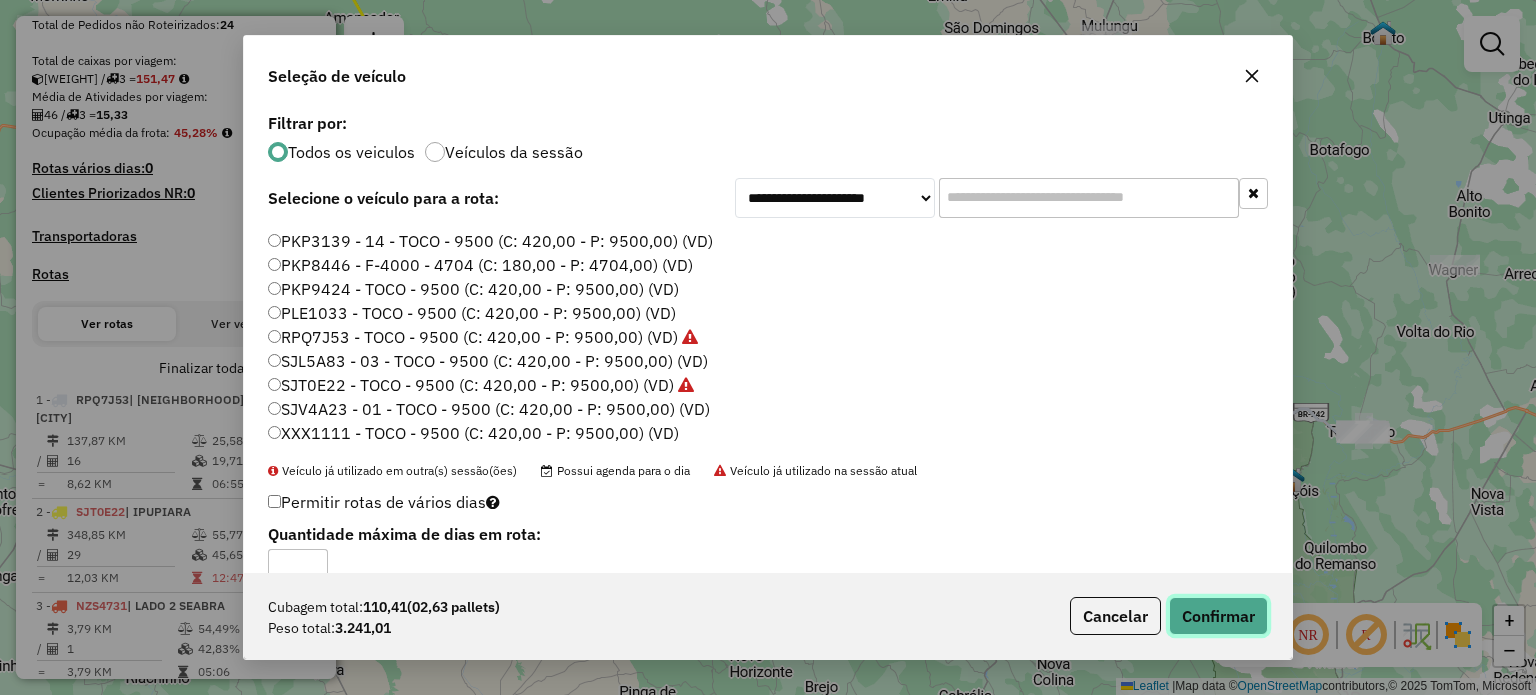 click on "Confirmar" 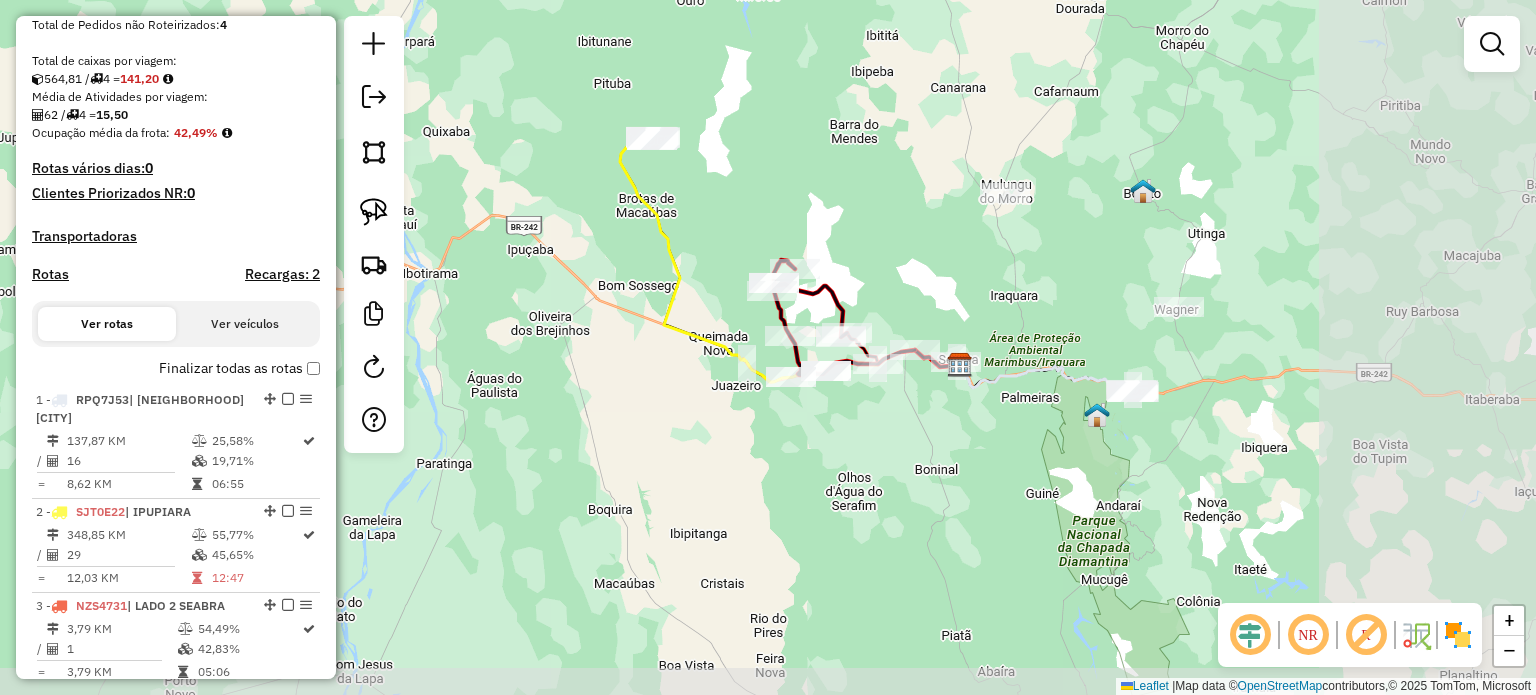 drag, startPoint x: 1248, startPoint y: 323, endPoint x: 1056, endPoint y: 299, distance: 193.49419 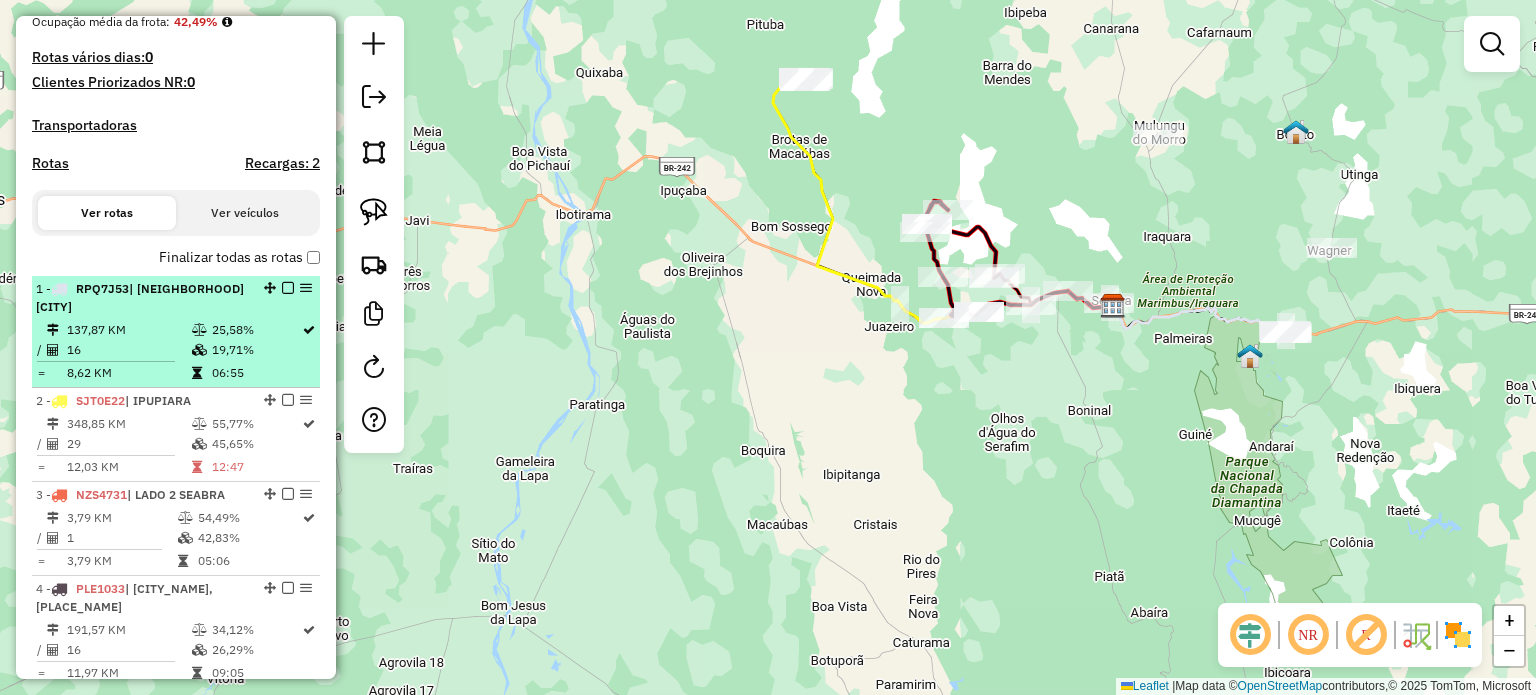 scroll, scrollTop: 515, scrollLeft: 0, axis: vertical 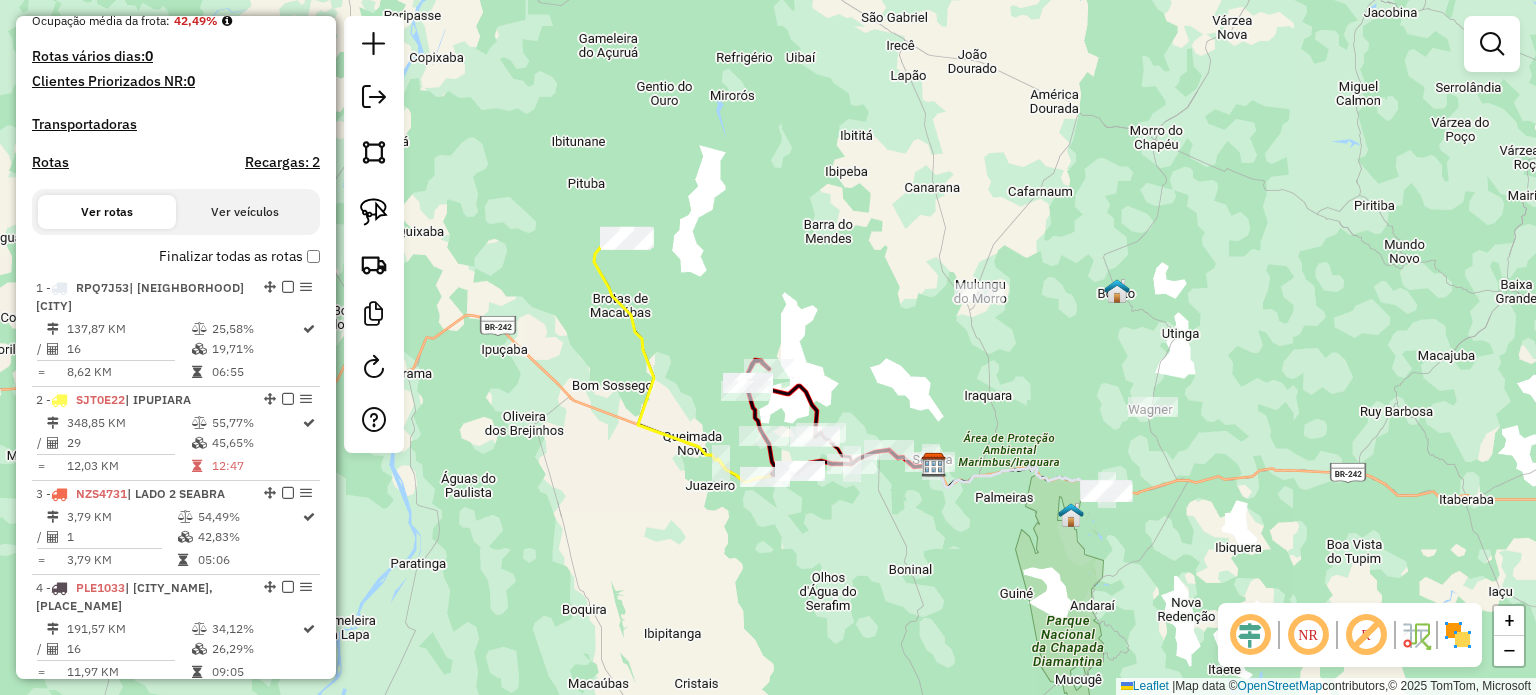 drag, startPoint x: 1064, startPoint y: 396, endPoint x: 884, endPoint y: 555, distance: 240.16869 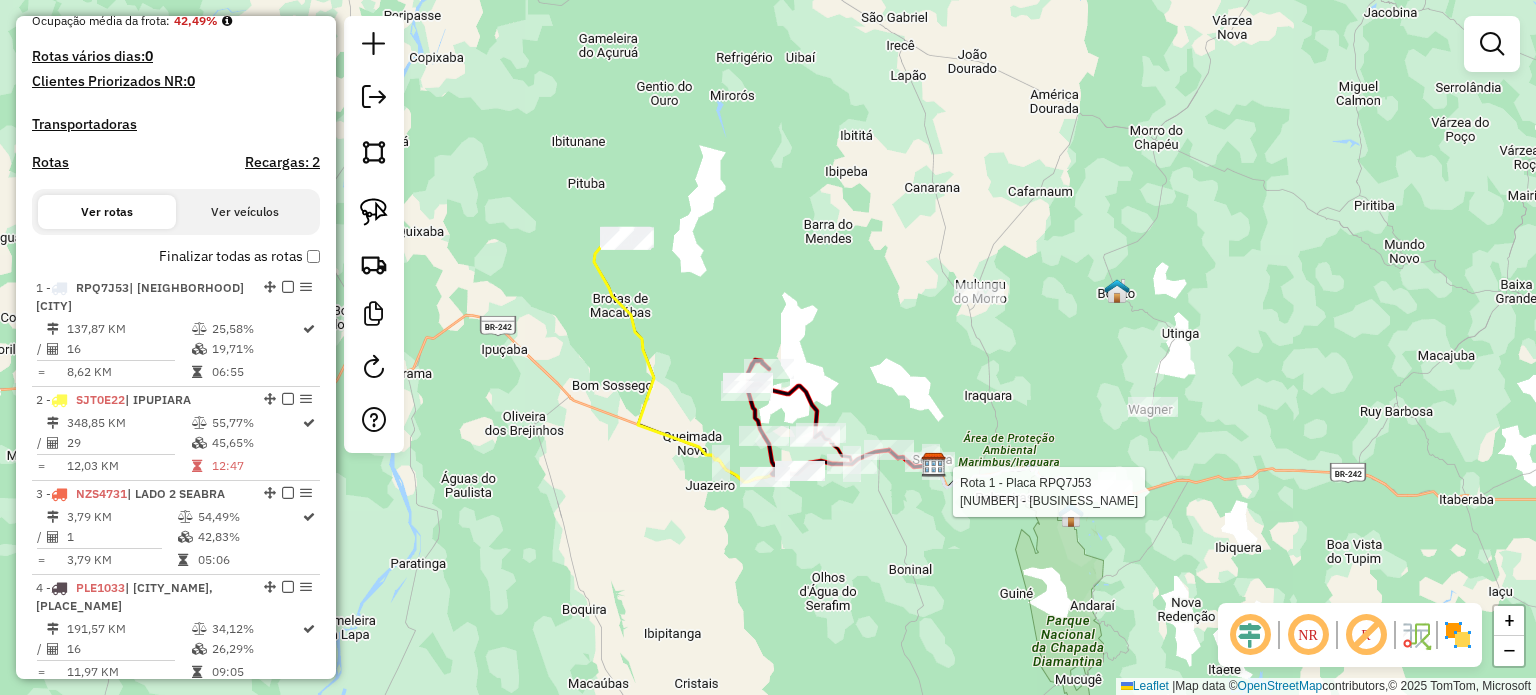 select on "**********" 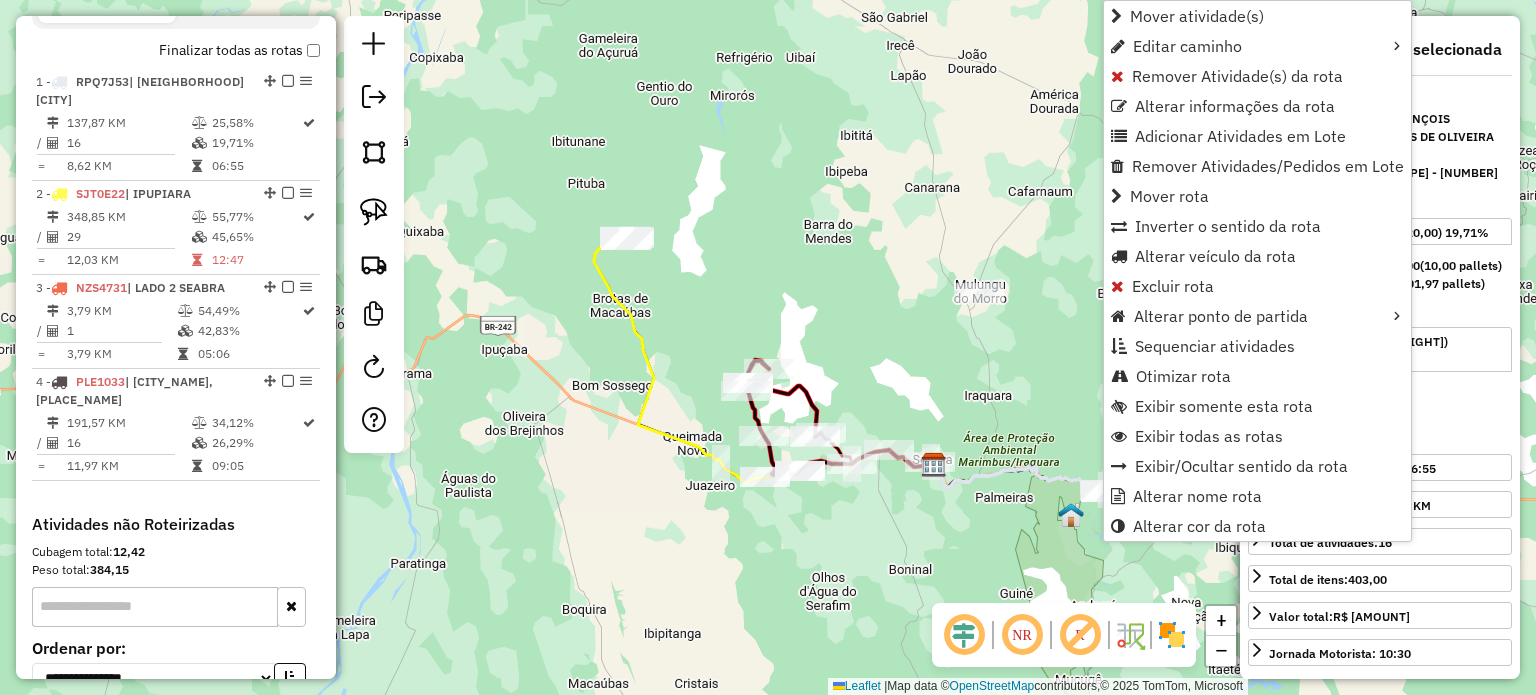 scroll, scrollTop: 774, scrollLeft: 0, axis: vertical 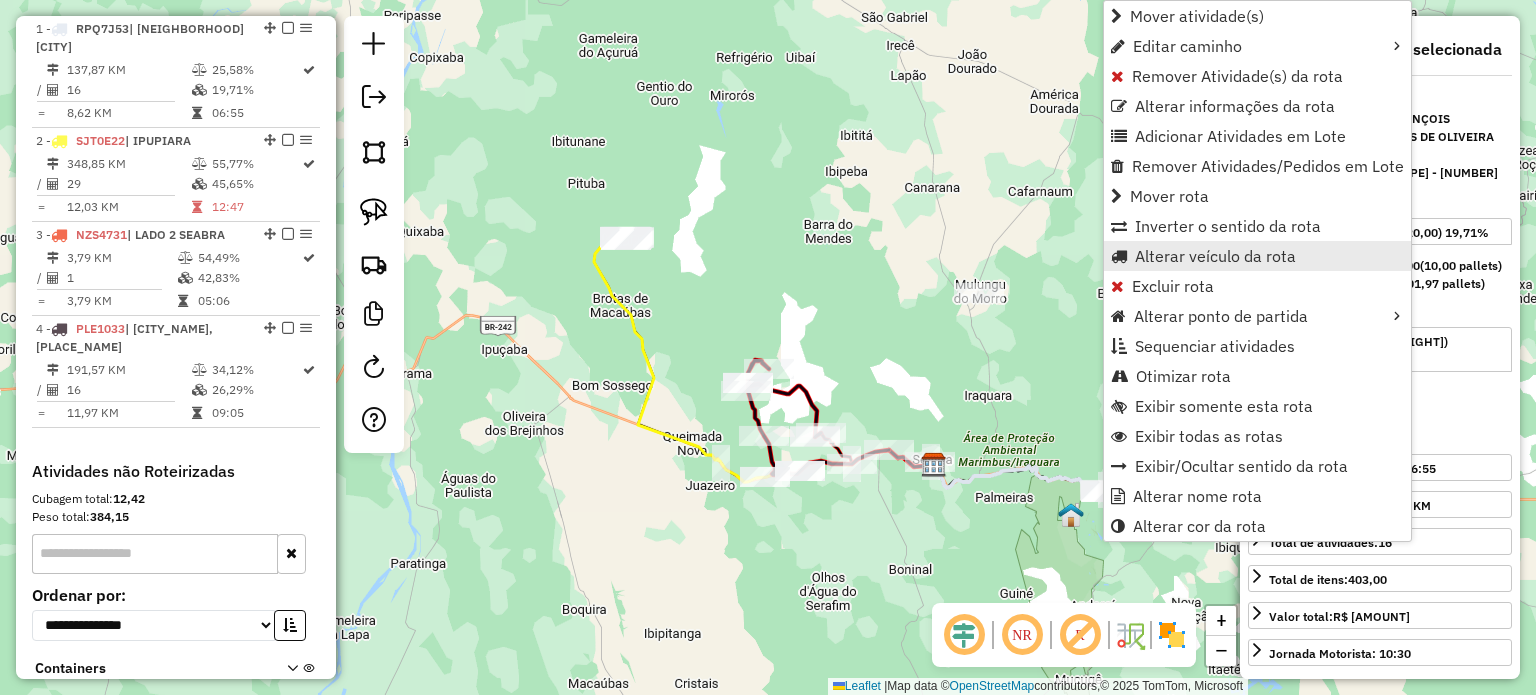 click on "Alterar veículo da rota" at bounding box center [1215, 256] 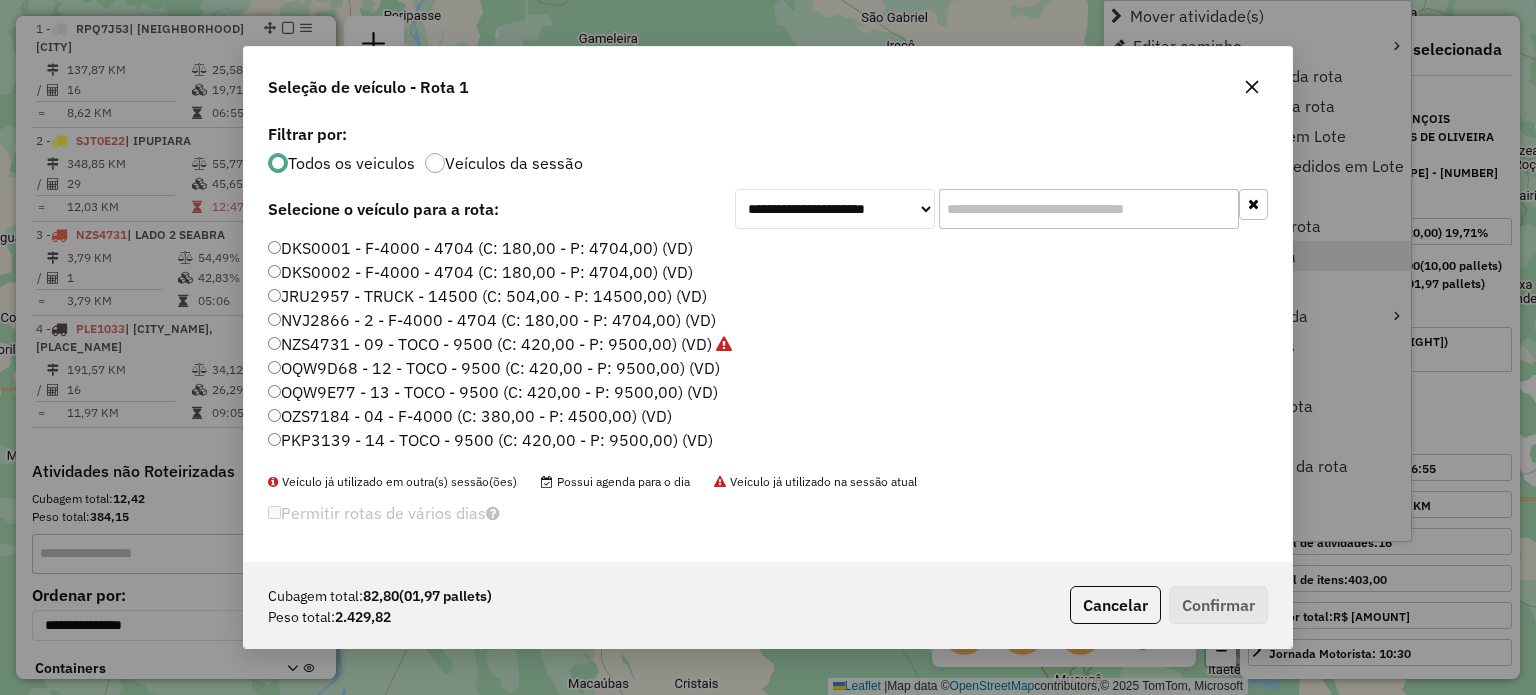 scroll, scrollTop: 10, scrollLeft: 6, axis: both 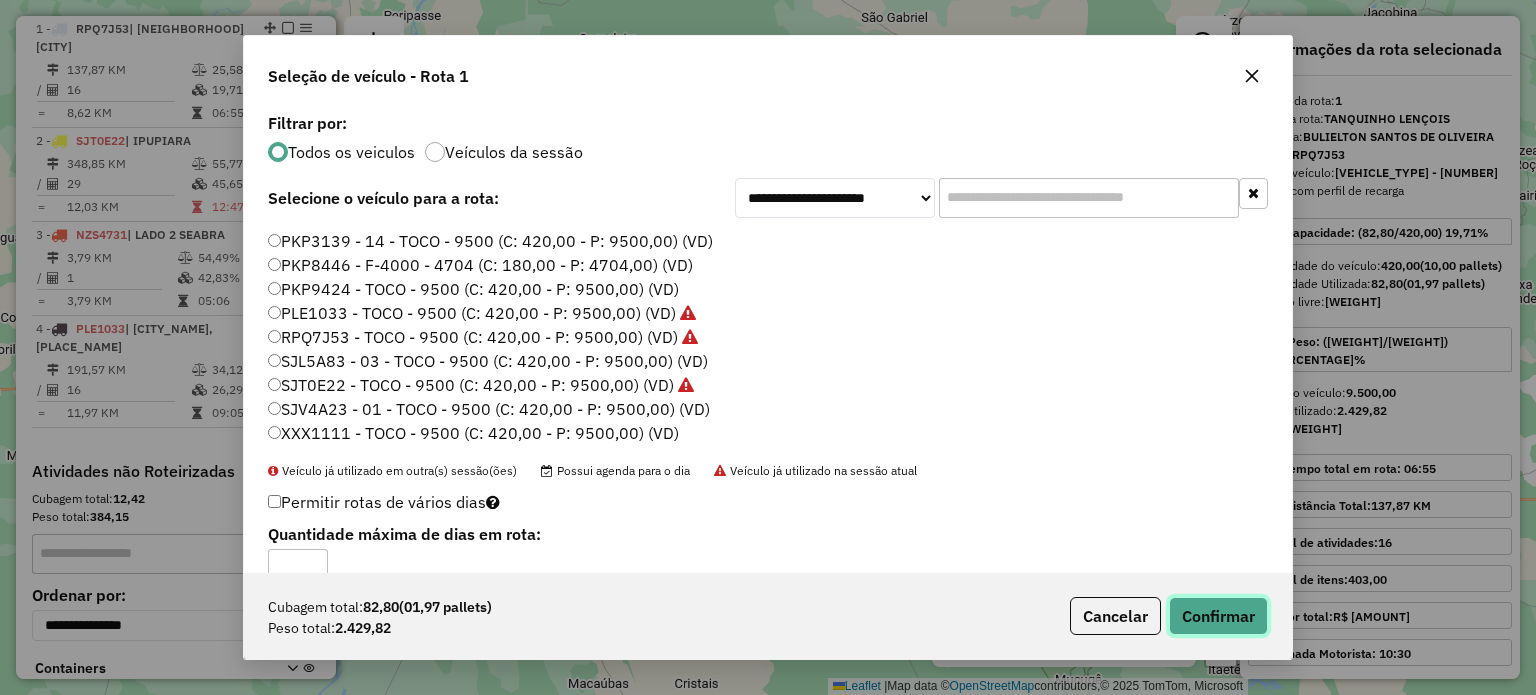 click on "Confirmar" 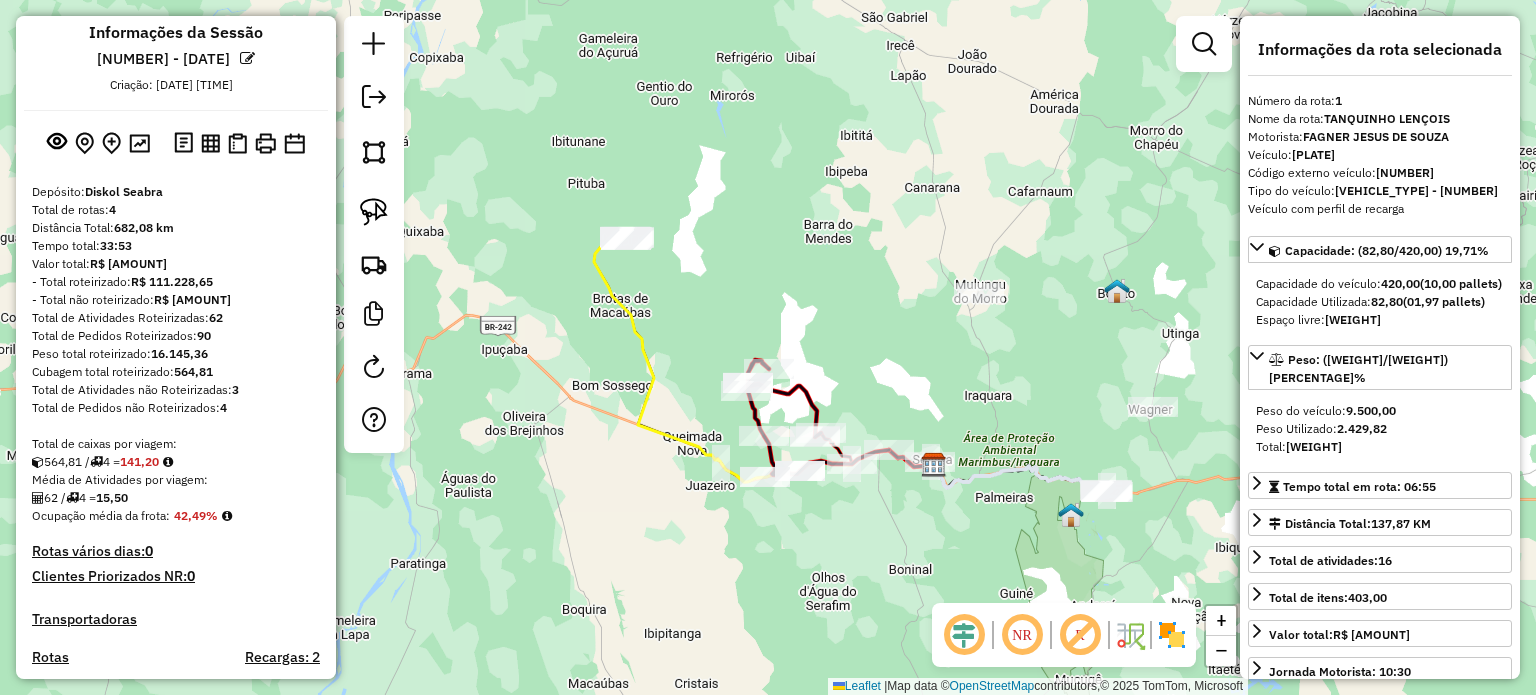scroll, scrollTop: 0, scrollLeft: 0, axis: both 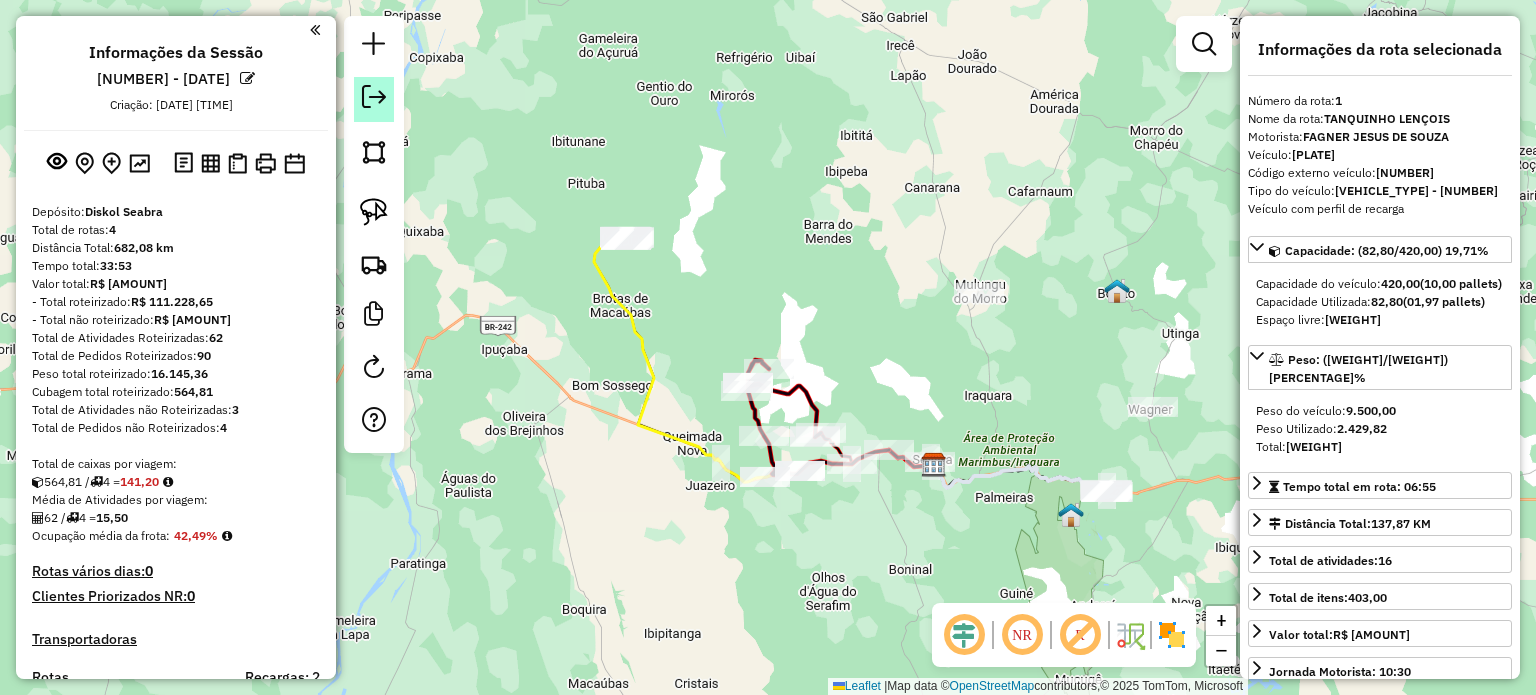 click 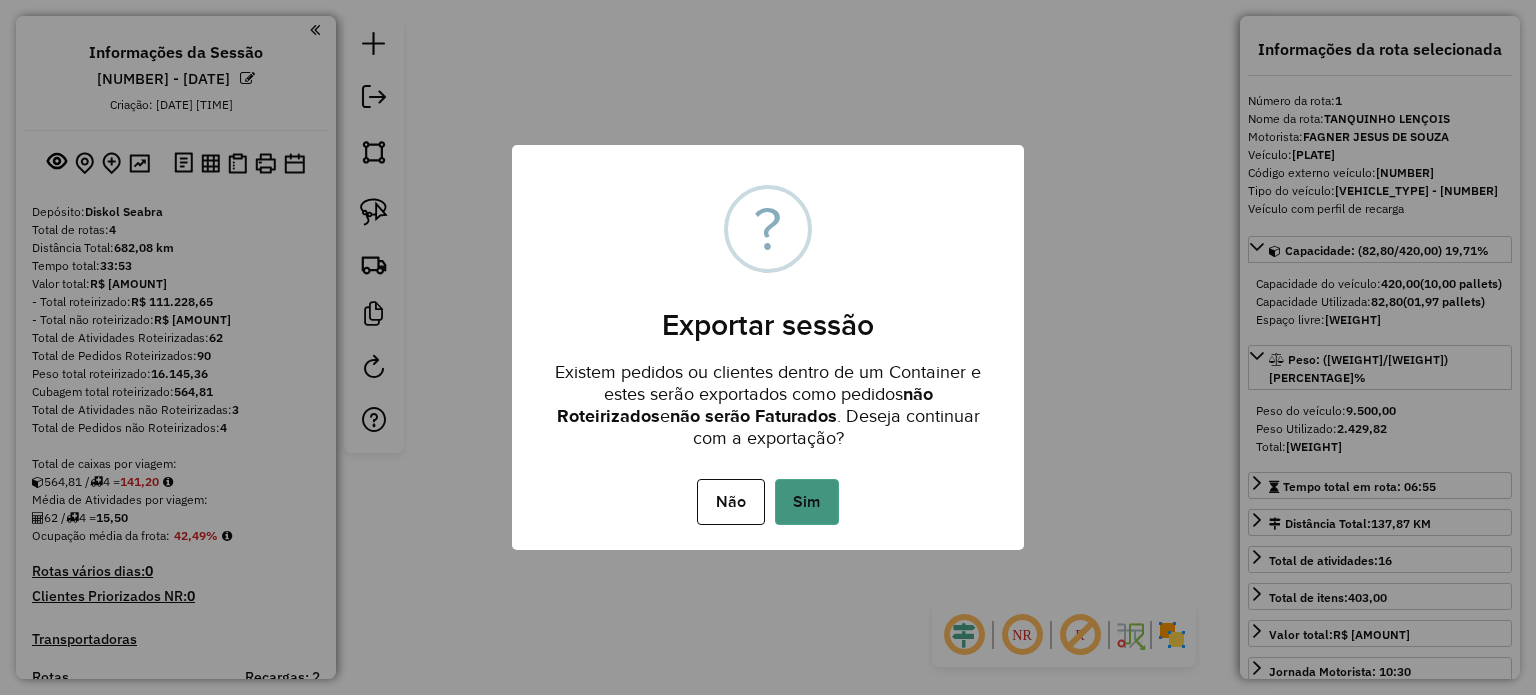 click on "Sim" at bounding box center [807, 502] 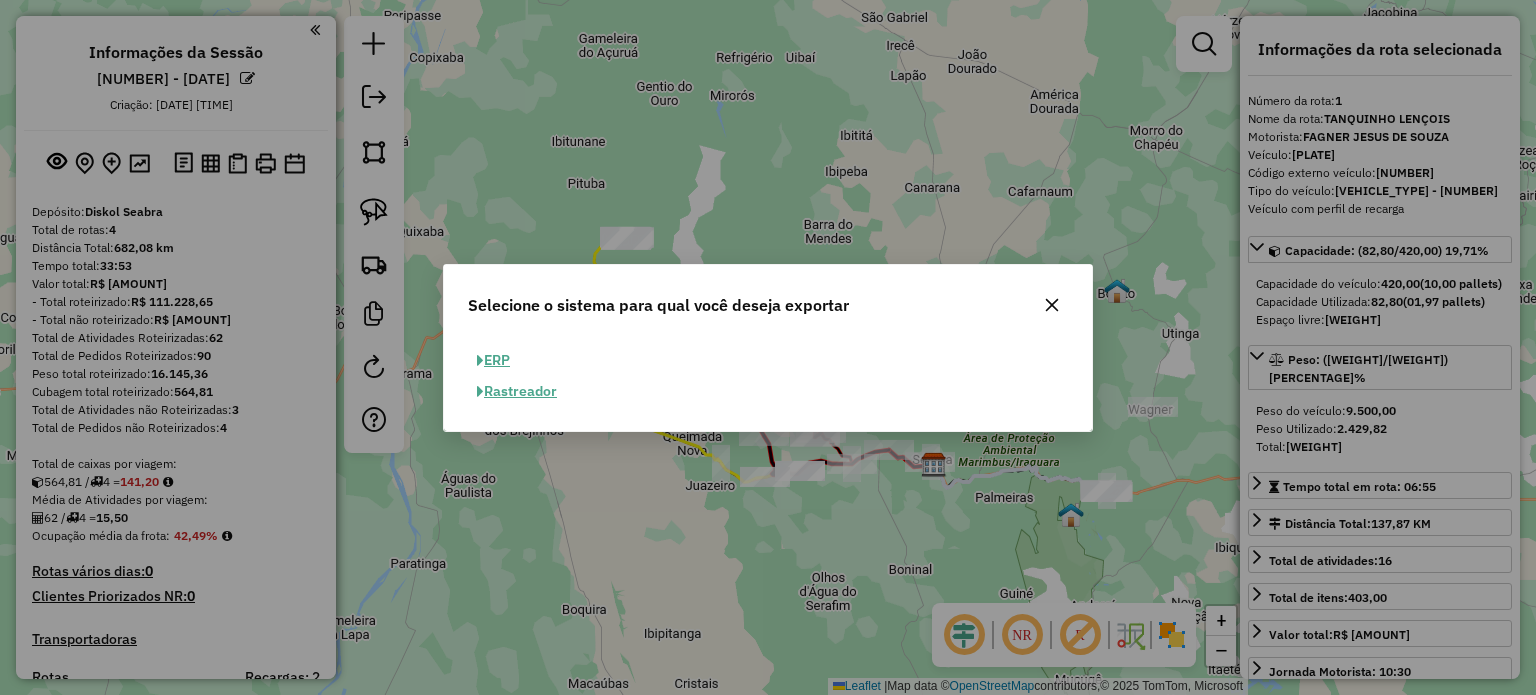 click on "ERP" 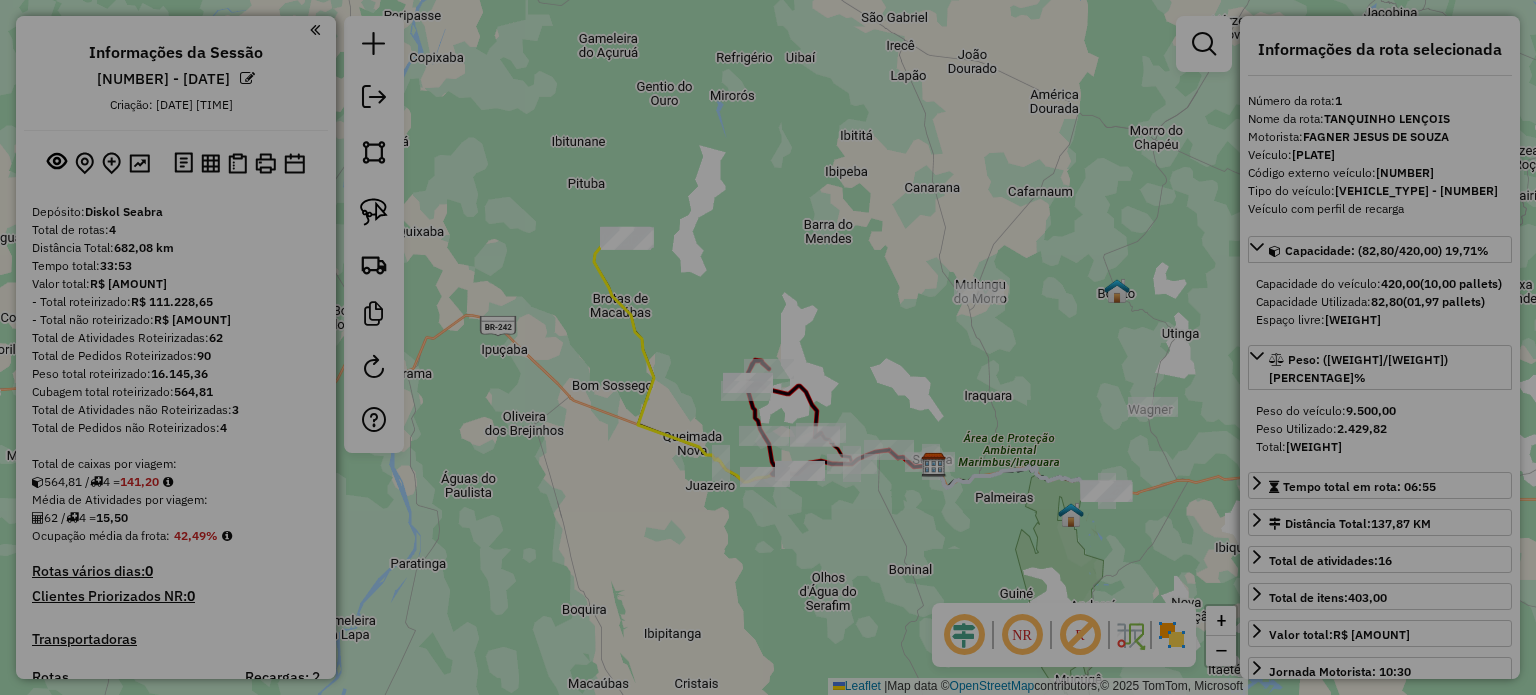 select on "**" 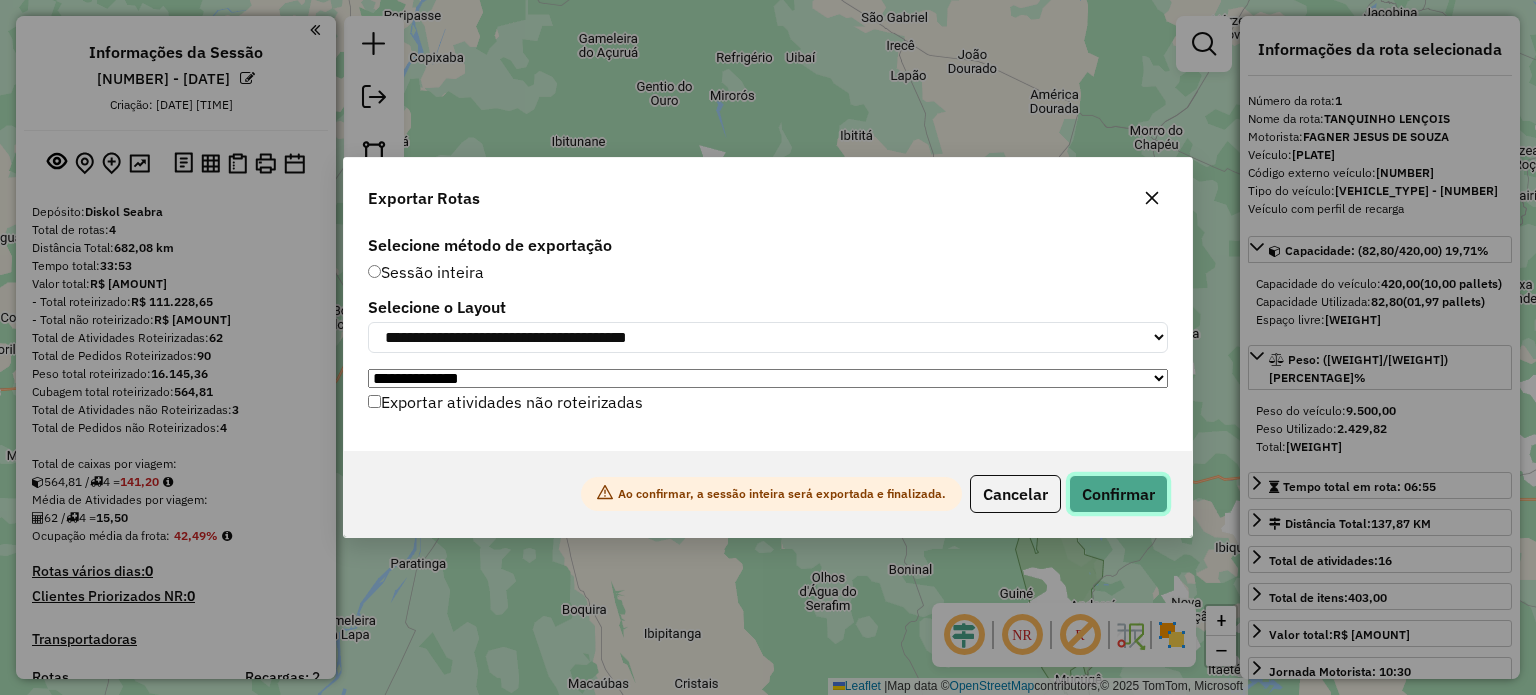 click on "Confirmar" 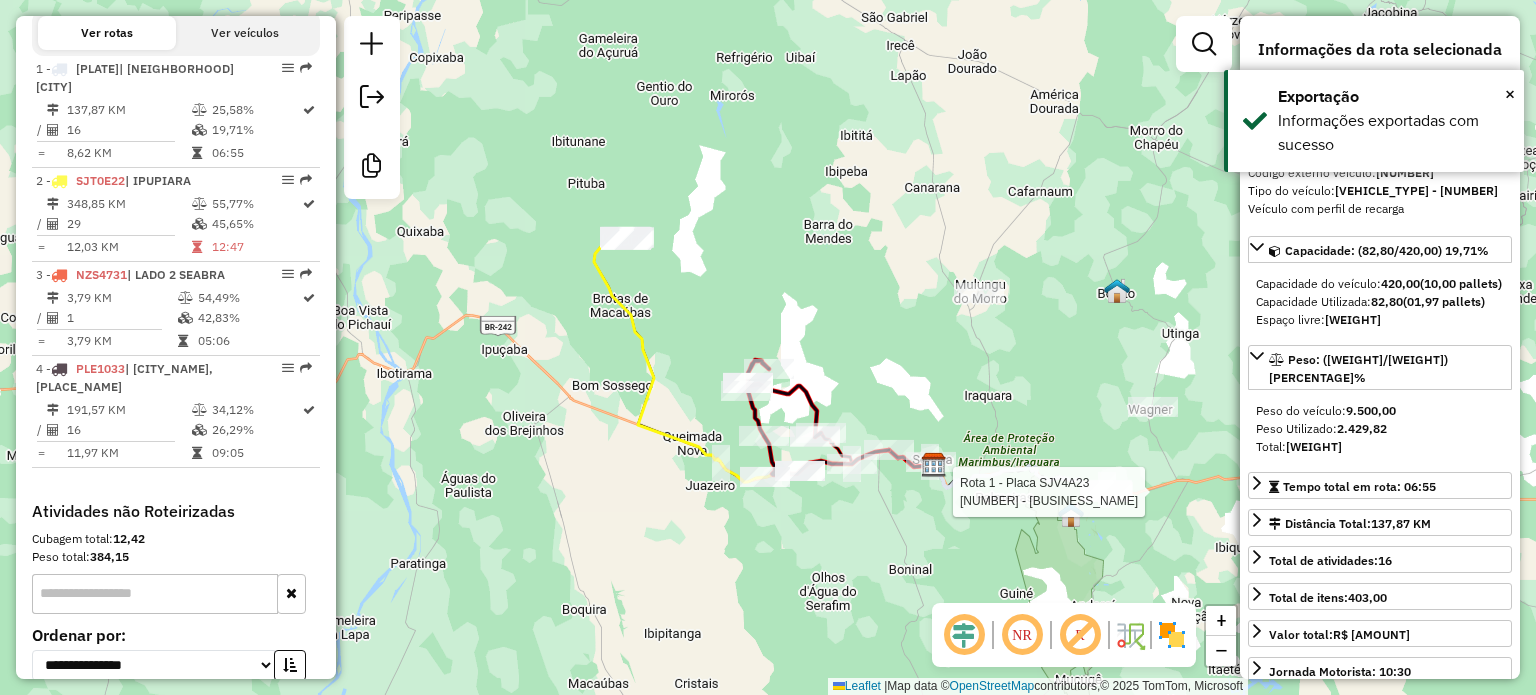 scroll, scrollTop: 788, scrollLeft: 0, axis: vertical 